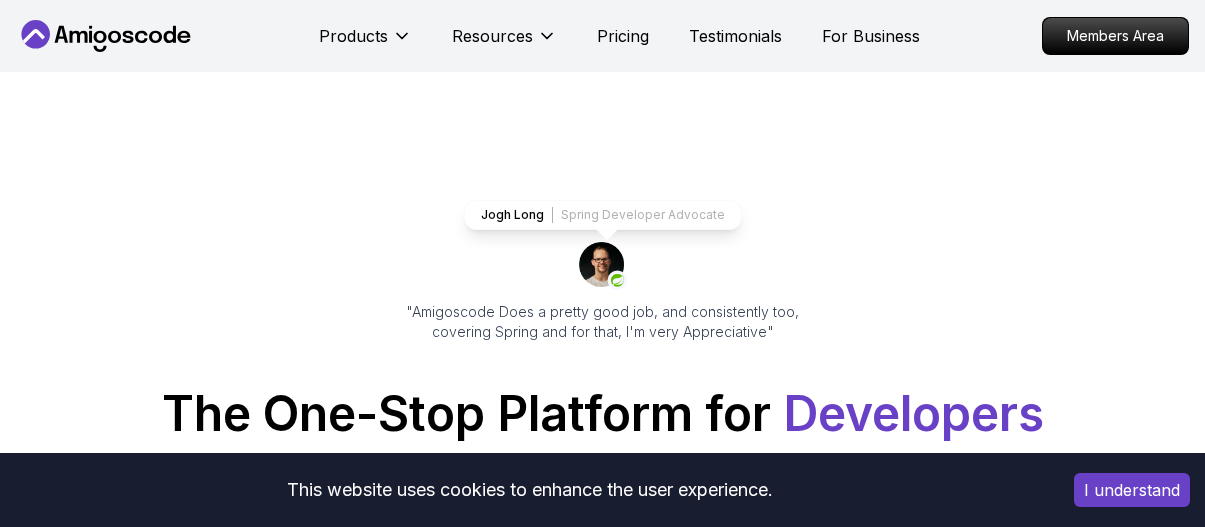 scroll, scrollTop: 0, scrollLeft: 0, axis: both 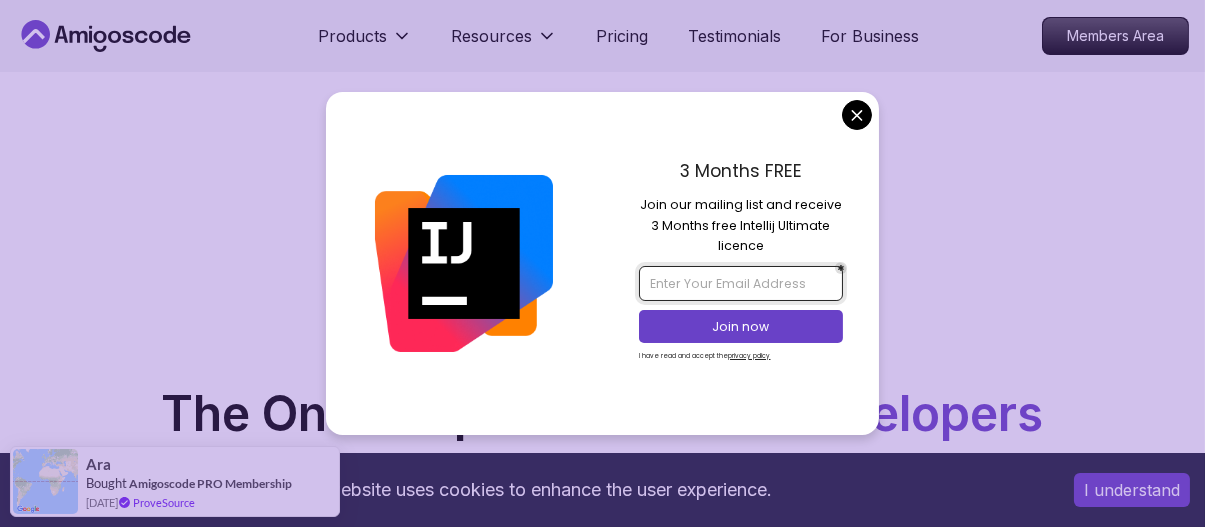 click at bounding box center (741, 283) 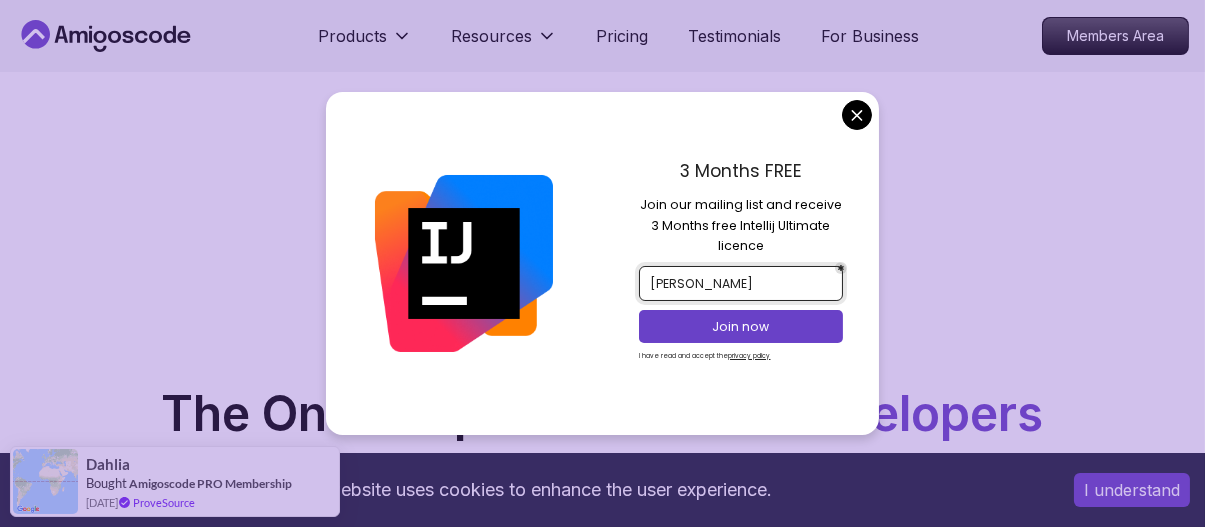 paste on "w@gmail.com" 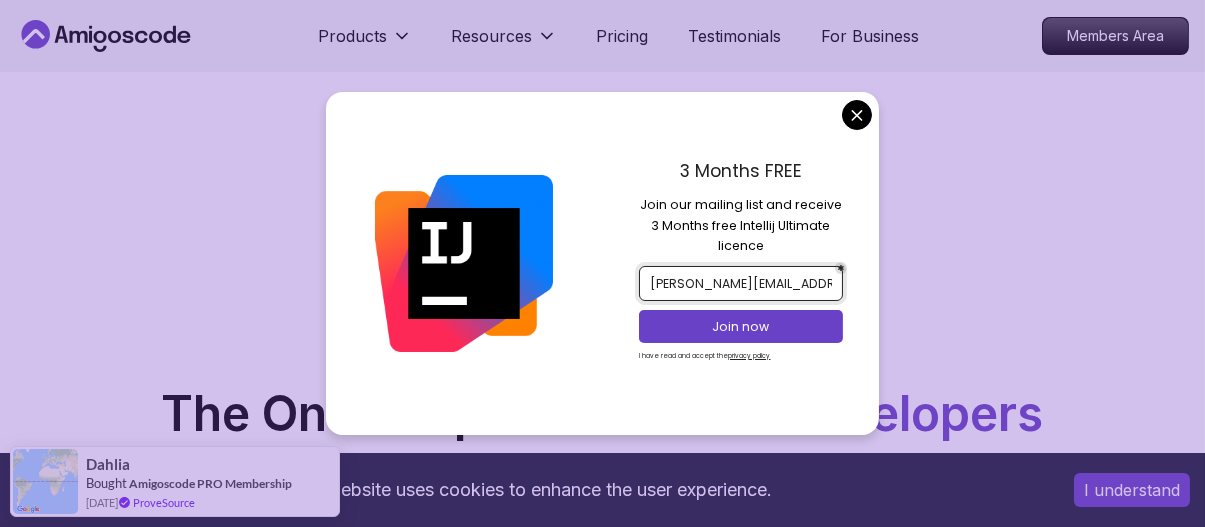 scroll, scrollTop: 0, scrollLeft: 5, axis: horizontal 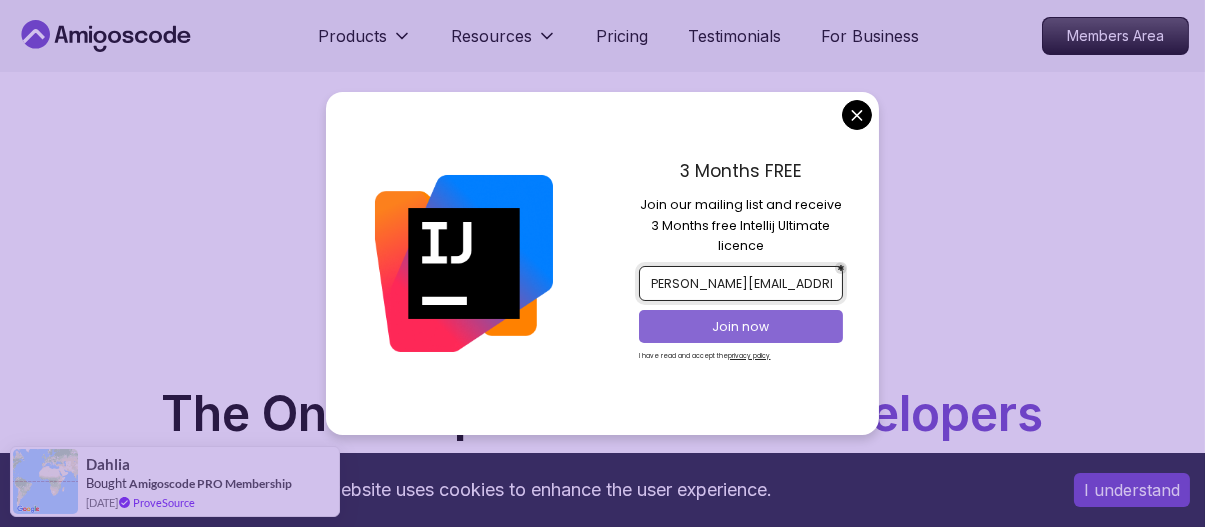 type on "abdelrahmanaliw@gmail.com" 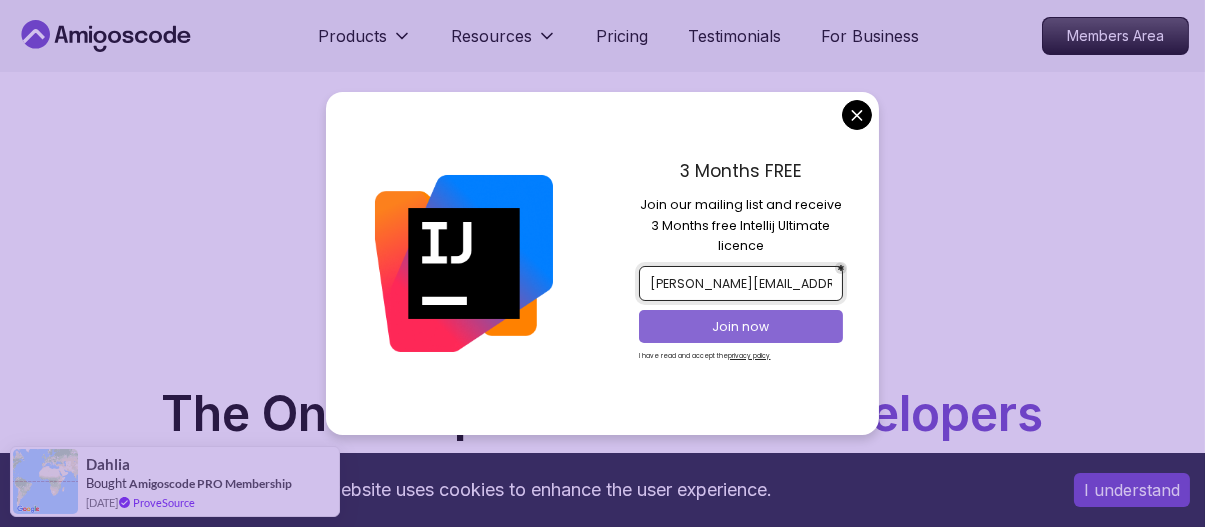 click on "Join now" at bounding box center [741, 327] 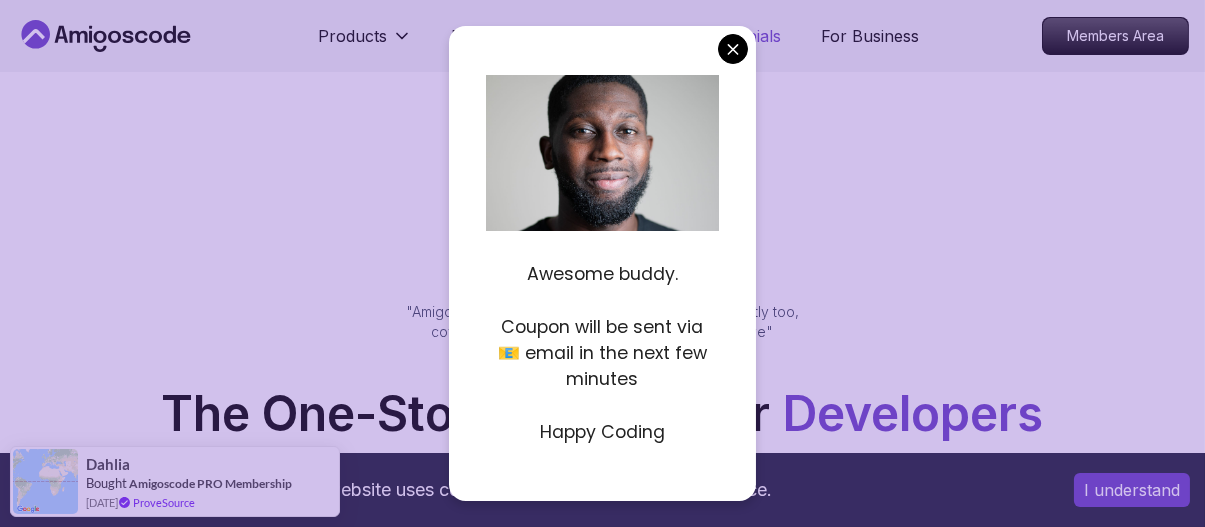 click on "This website uses cookies to enhance the user experience. I understand Products Resources Pricing Testimonials For Business Members Area Products Resources Pricing Testimonials For Business Members Area Jogh Long Spring Developer Advocate "Amigoscode Does a pretty good job, and consistently too, covering Spring and for that, I'm very Appreciative" The One-Stop Platform for   Developers Get unlimited access to coding   courses ,   Quizzes ,   Builds  and   Tools . Start your journey or level up your career with Amigoscode today! Start for Free https://amigoscode.com/dashboard OUR AMIGO STUDENTS WORK IN TOP COMPANIES Courses Builds Discover Amigoscode's Latest   Premium Courses! Get unlimited access to coding   courses ,   Quizzes ,   Builds  and   Tools . Start your journey or level up your career with Amigoscode today! Browse all  courses Advanced Spring Boot Pro Dive deep into Spring Boot with our advanced course, designed to take your skills from intermediate to expert level. NEW Spring Boot for Beginners" at bounding box center [602, 6237] 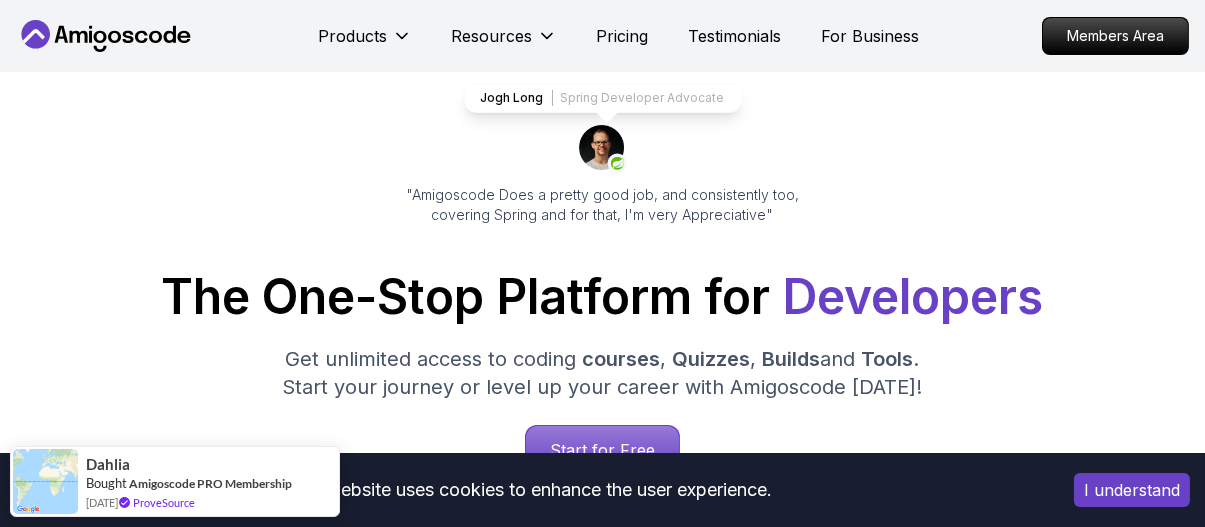 scroll, scrollTop: 300, scrollLeft: 0, axis: vertical 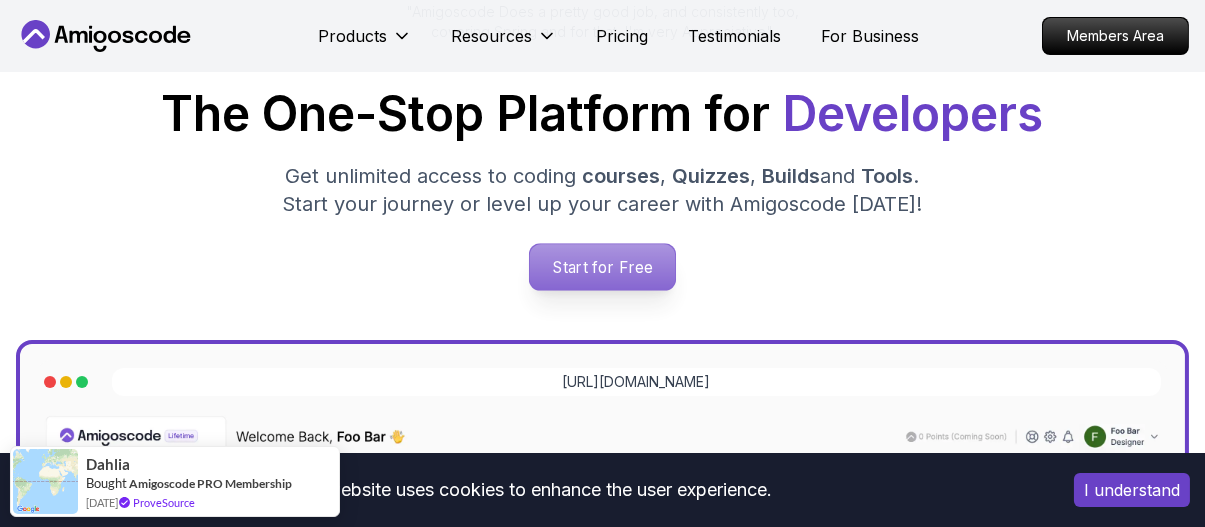 click on "Start for Free" at bounding box center (602, 267) 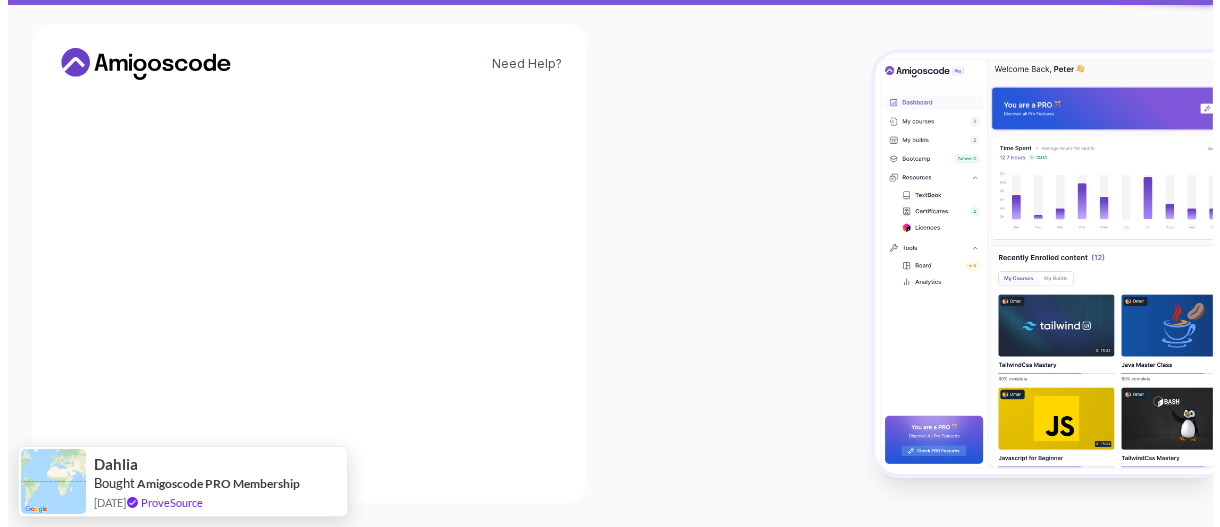 scroll, scrollTop: 0, scrollLeft: 0, axis: both 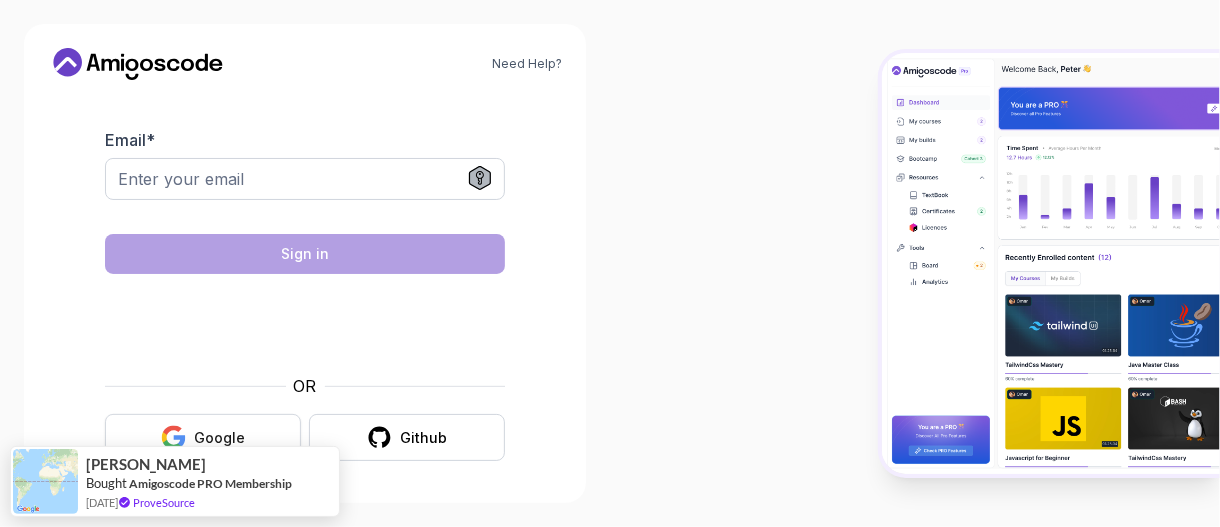 click on "Google" at bounding box center [203, 437] 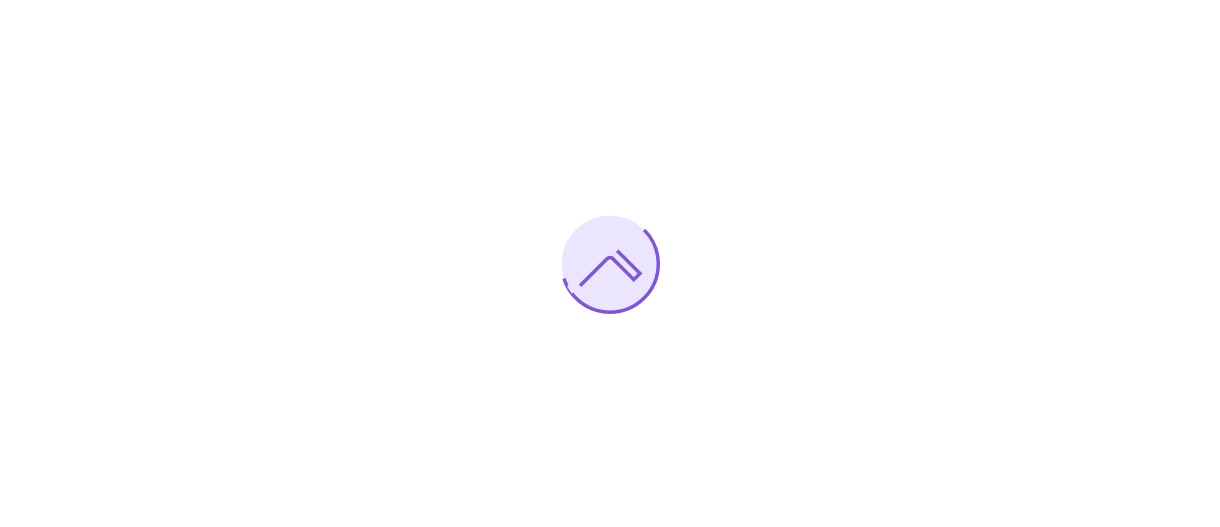 scroll, scrollTop: 0, scrollLeft: 0, axis: both 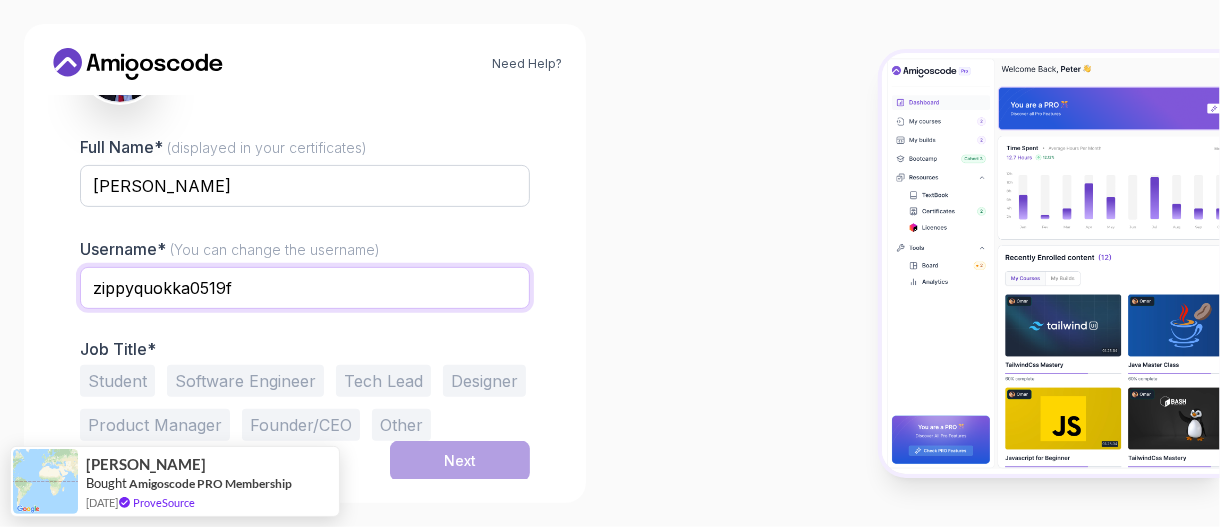 click on "zippyquokka0519f" at bounding box center (305, 288) 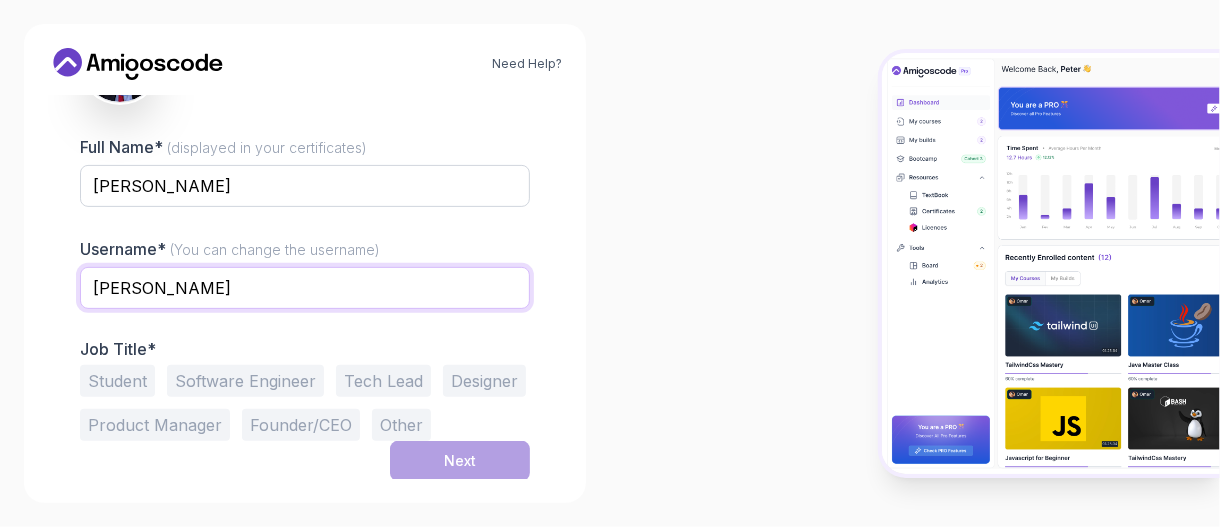 type on "abdelrahma" 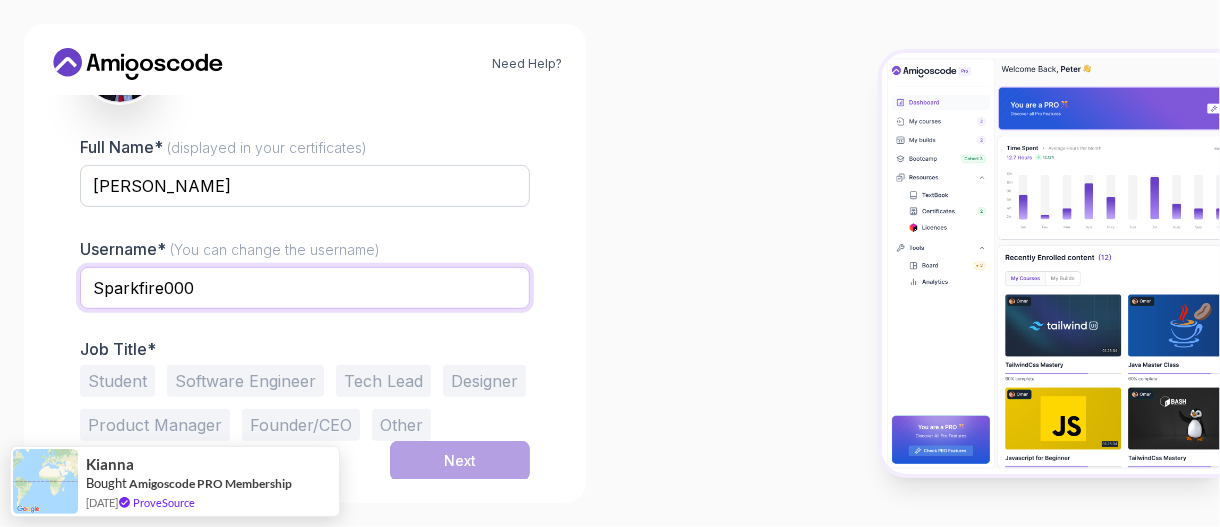 type on "Sparkfire000" 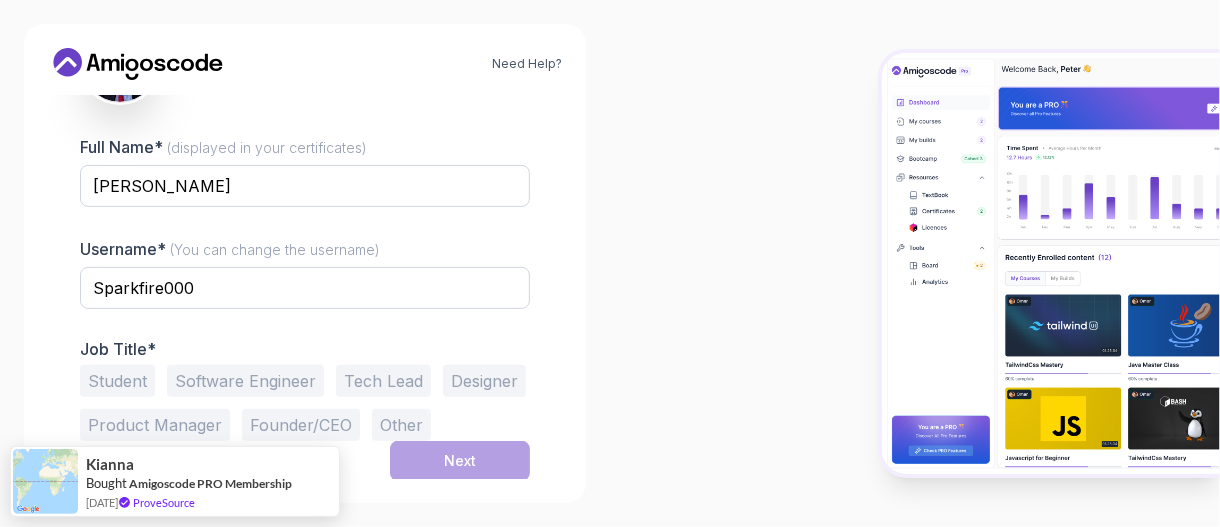 click on "Student" at bounding box center [117, 381] 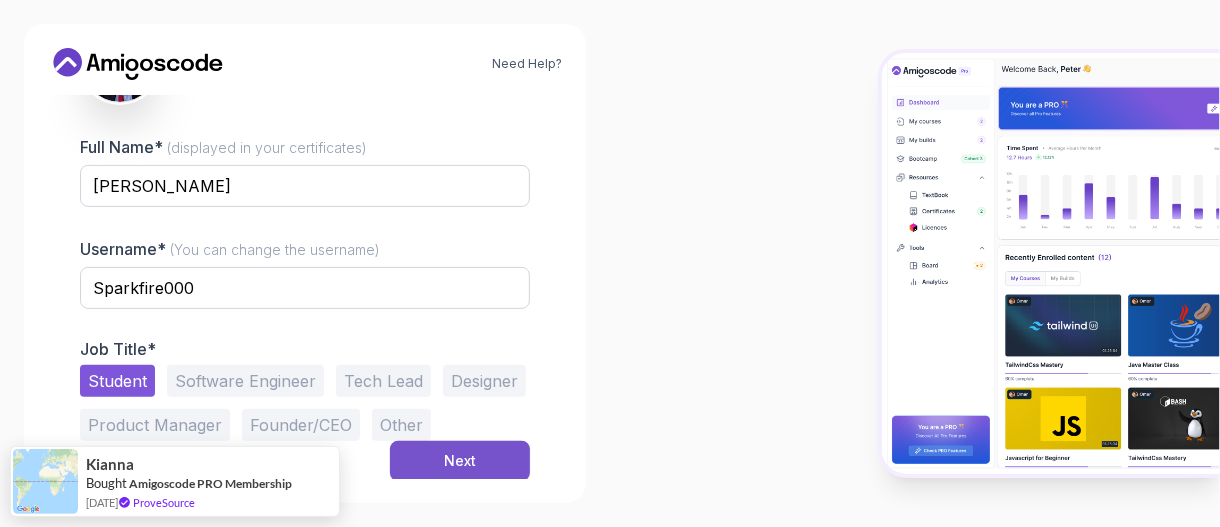 click on "Next" at bounding box center [460, 461] 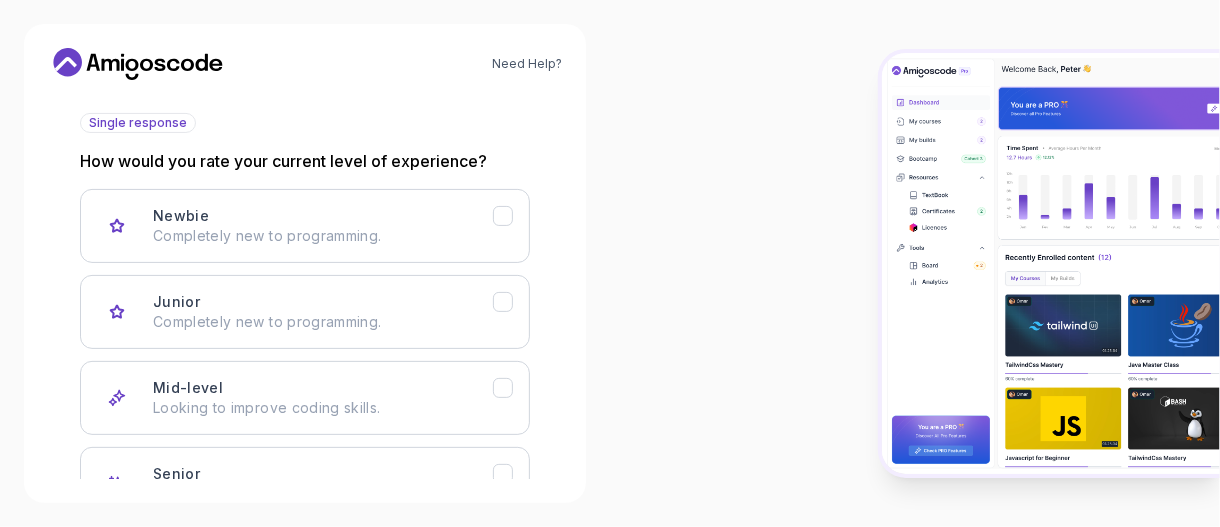 scroll, scrollTop: 225, scrollLeft: 0, axis: vertical 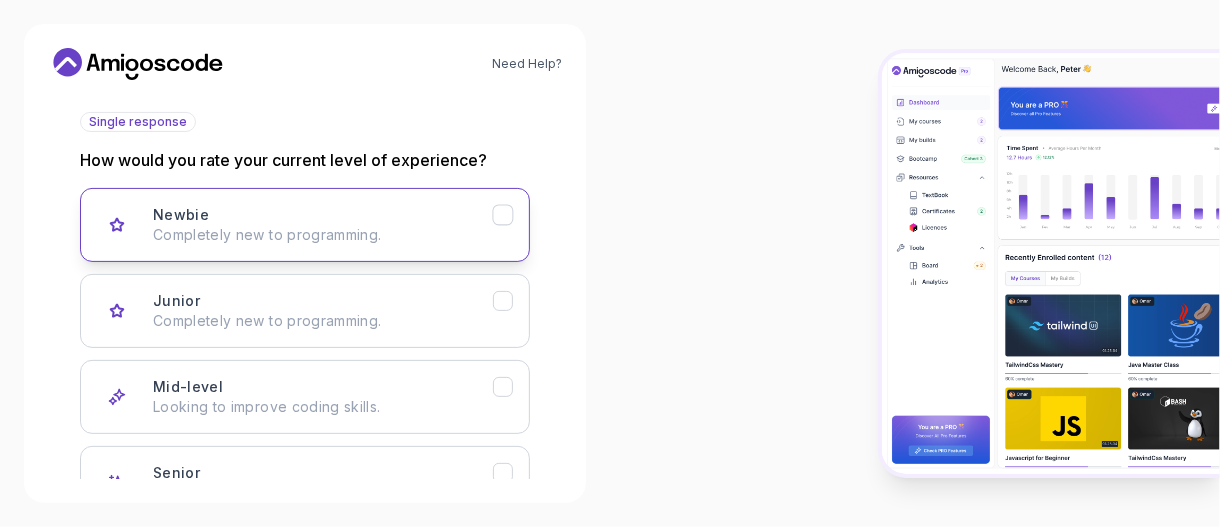 click on "Newbie Completely new to programming." at bounding box center [323, 225] 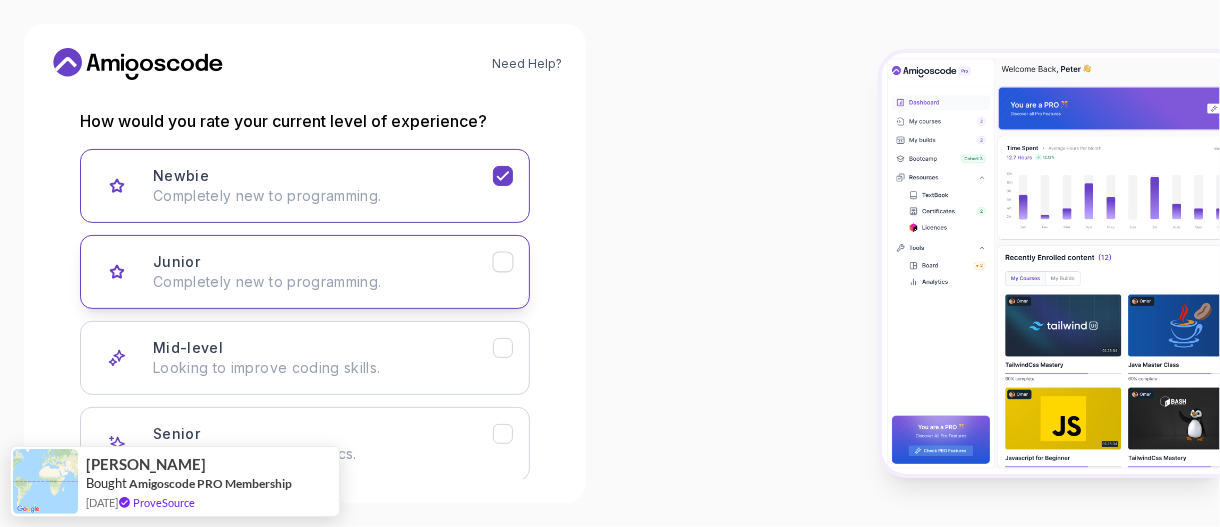 scroll, scrollTop: 366, scrollLeft: 0, axis: vertical 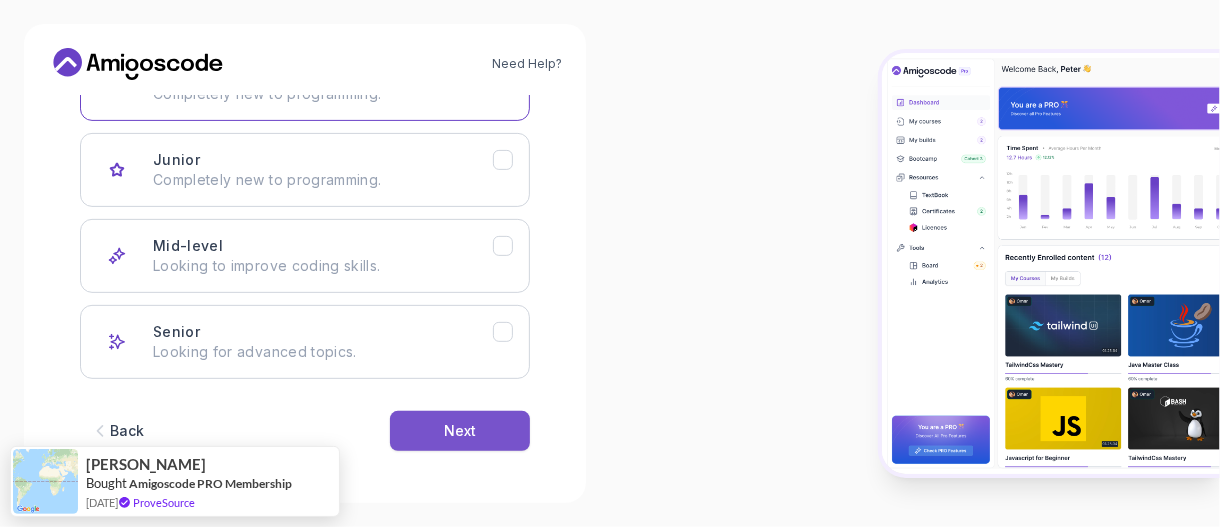 click on "Next" at bounding box center [460, 431] 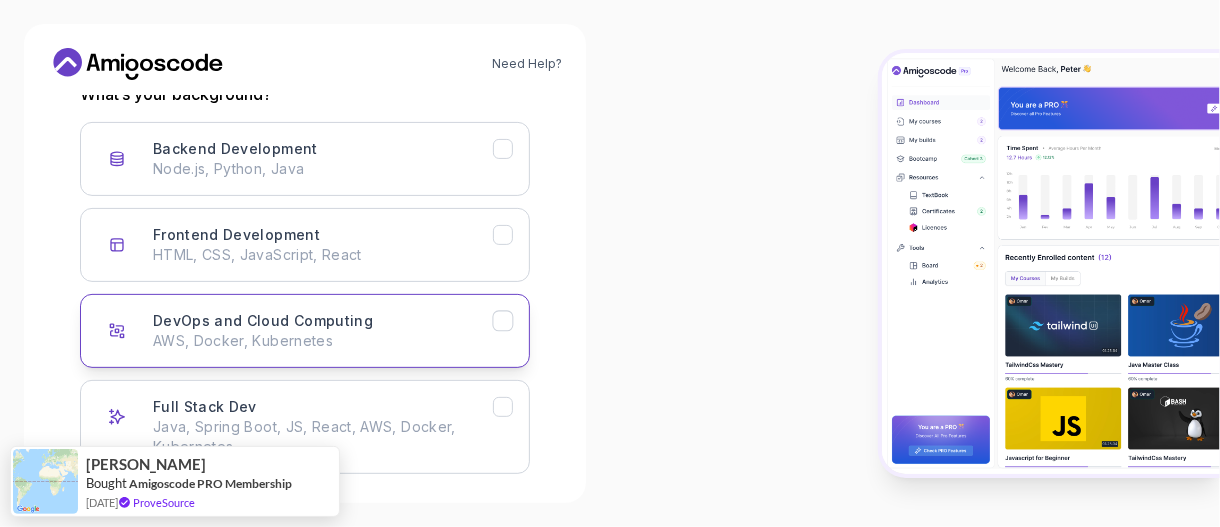 scroll, scrollTop: 166, scrollLeft: 0, axis: vertical 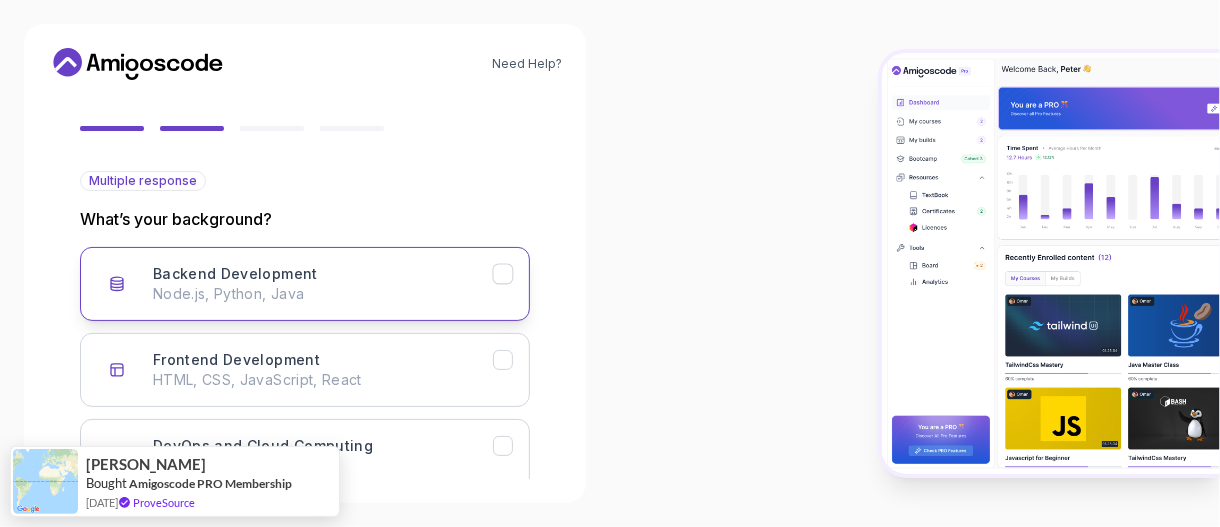 click on "Backend Development Node.js, Python, Java" at bounding box center [323, 284] 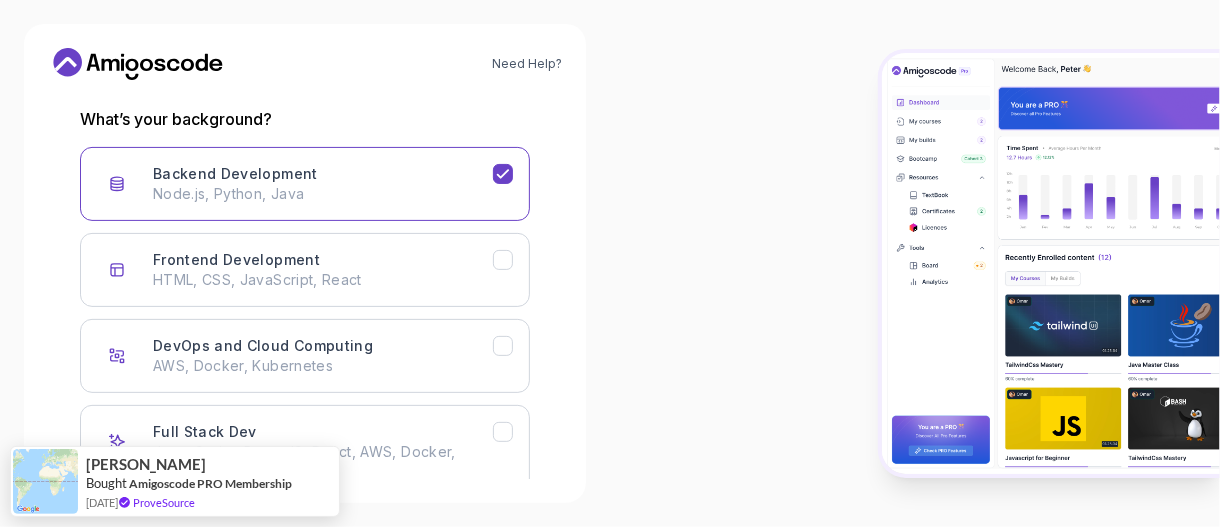 scroll, scrollTop: 386, scrollLeft: 0, axis: vertical 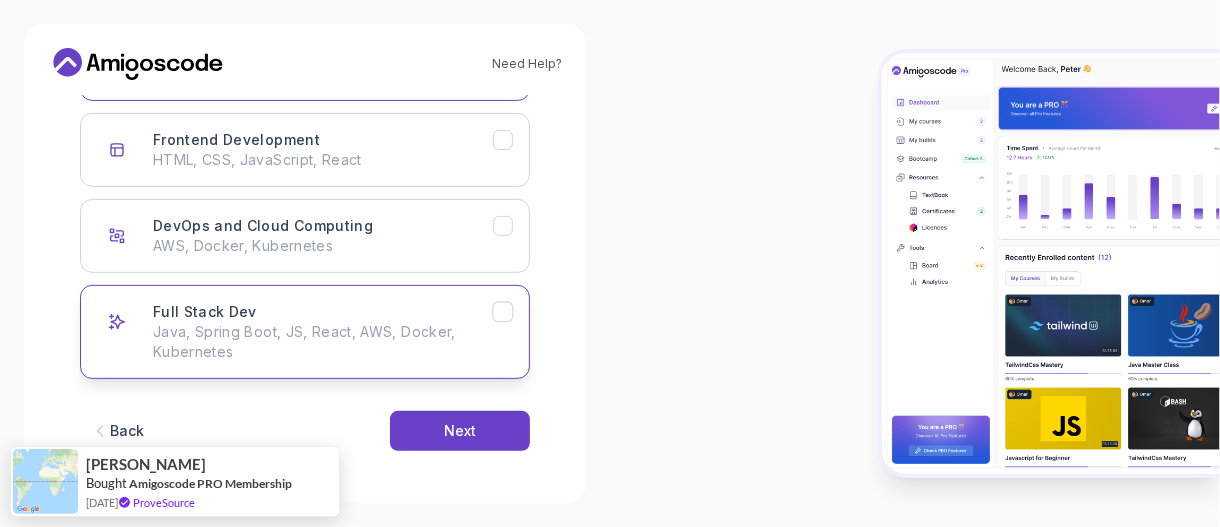 click on "Java, Spring Boot, JS, React, AWS, Docker, Kubernetes" at bounding box center (323, 342) 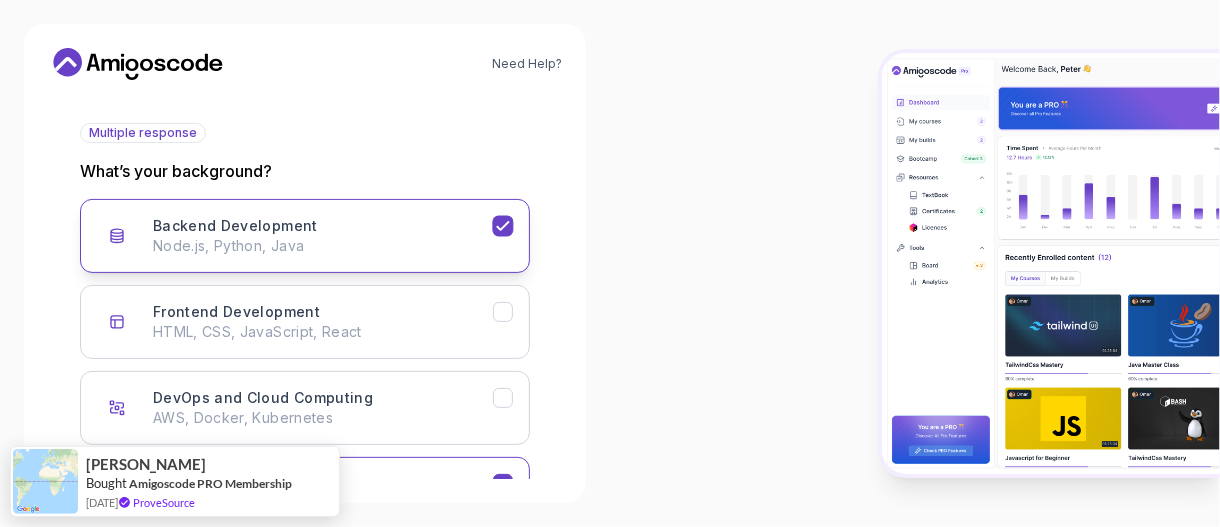 scroll, scrollTop: 386, scrollLeft: 0, axis: vertical 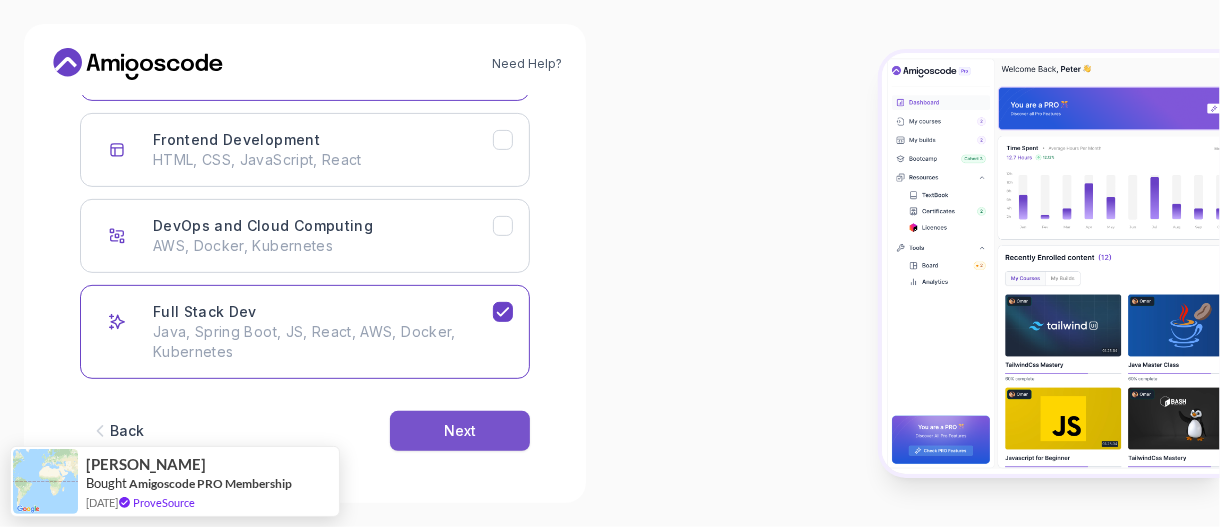 click on "Next" at bounding box center (460, 431) 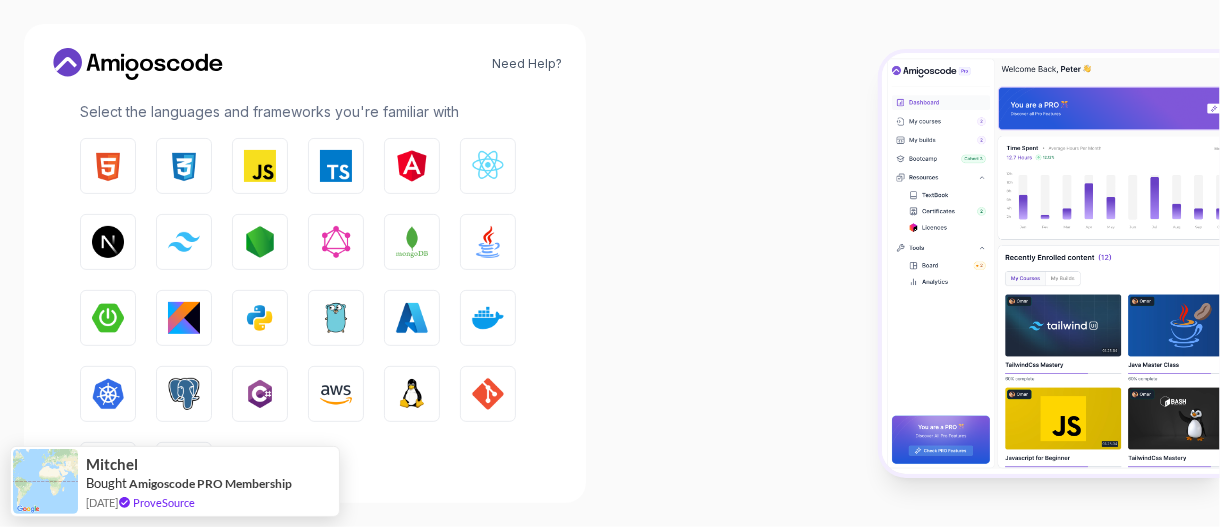 scroll, scrollTop: 300, scrollLeft: 0, axis: vertical 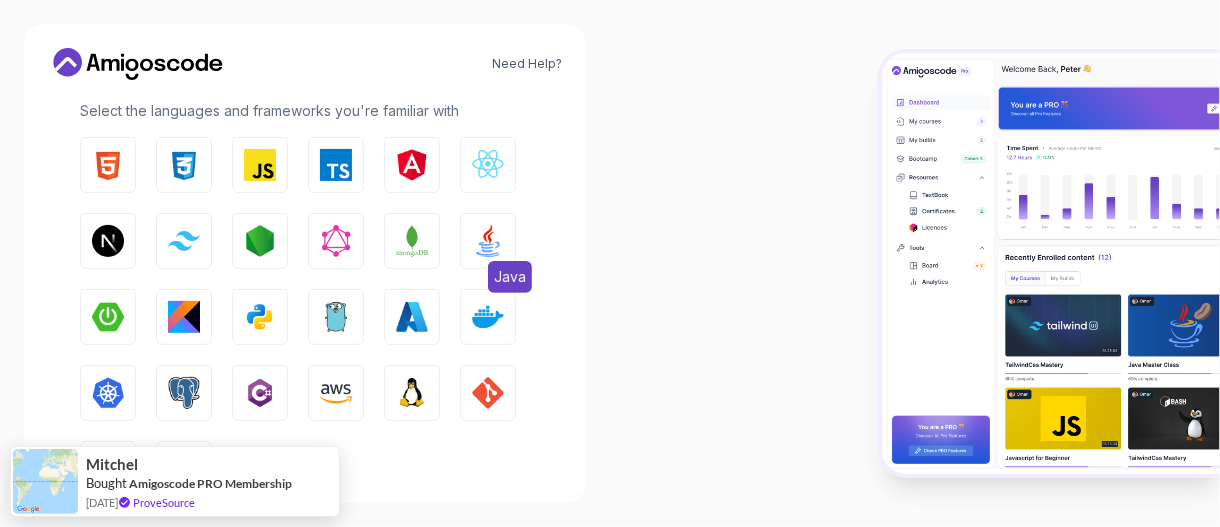 click on "Java" at bounding box center [488, 241] 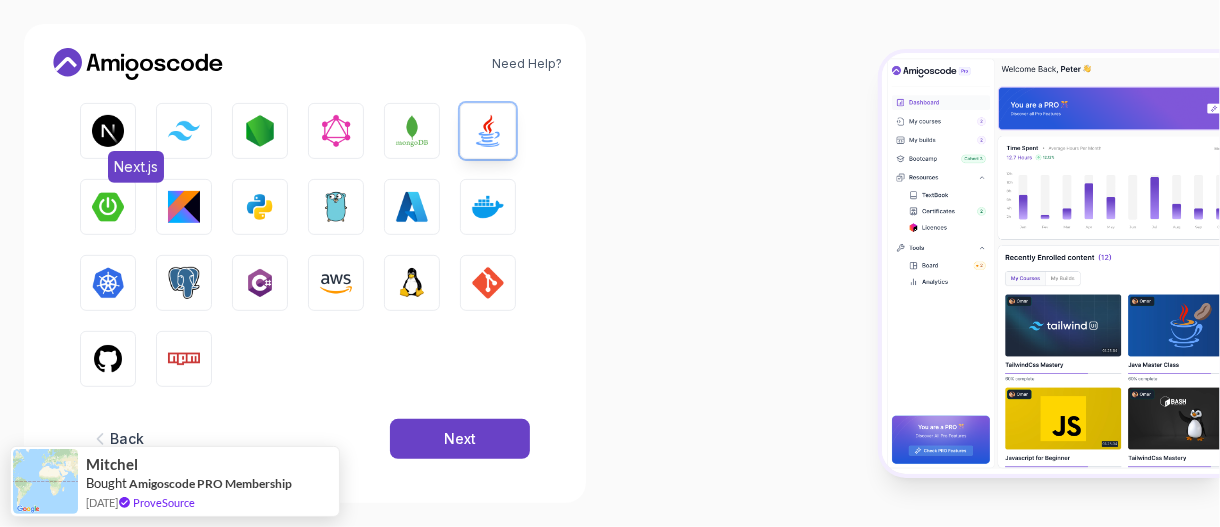 scroll, scrollTop: 421, scrollLeft: 0, axis: vertical 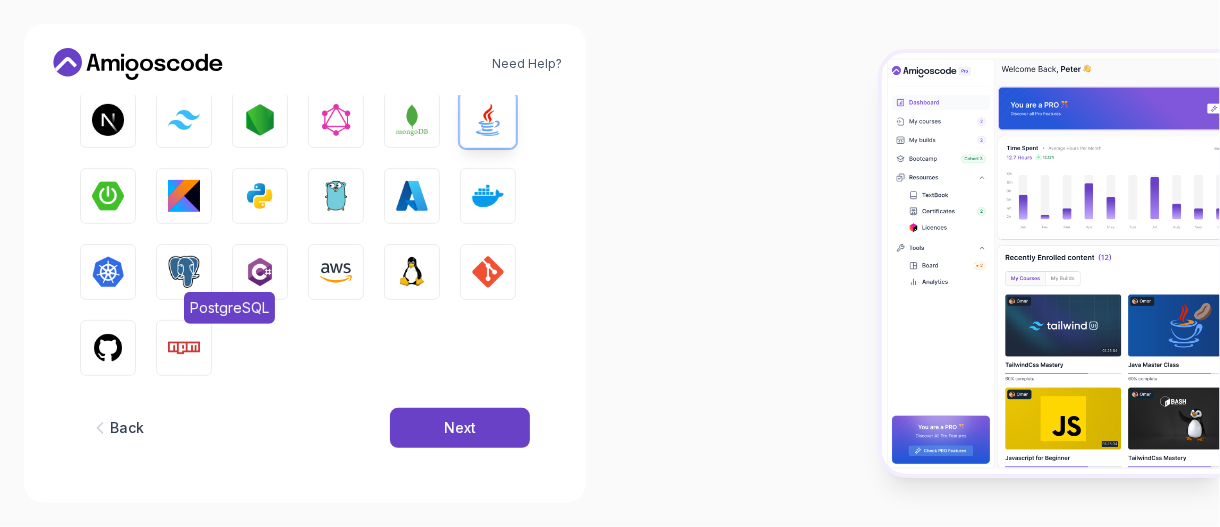click at bounding box center [184, 272] 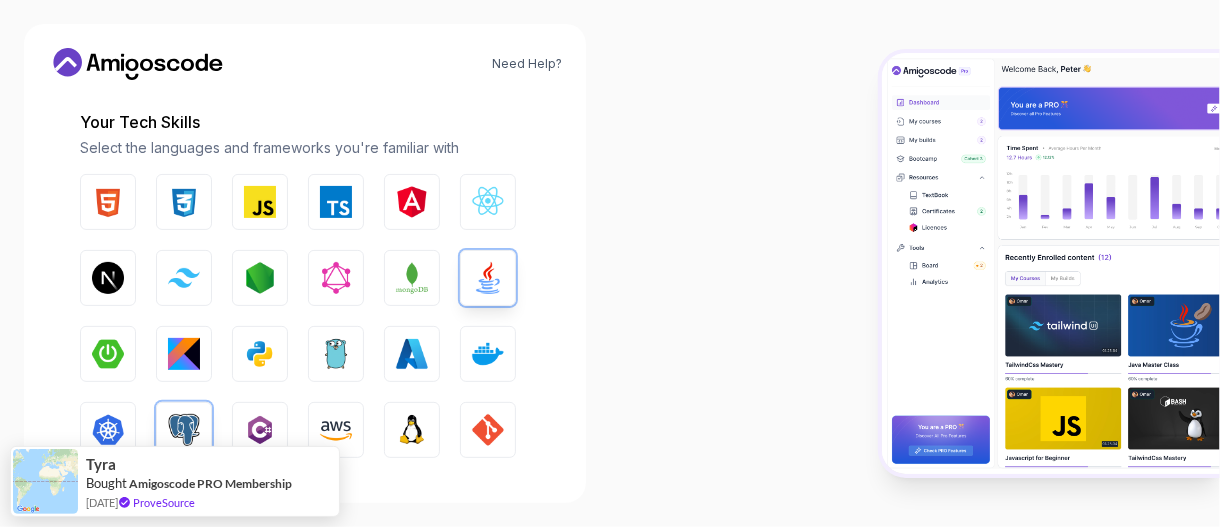 scroll, scrollTop: 221, scrollLeft: 0, axis: vertical 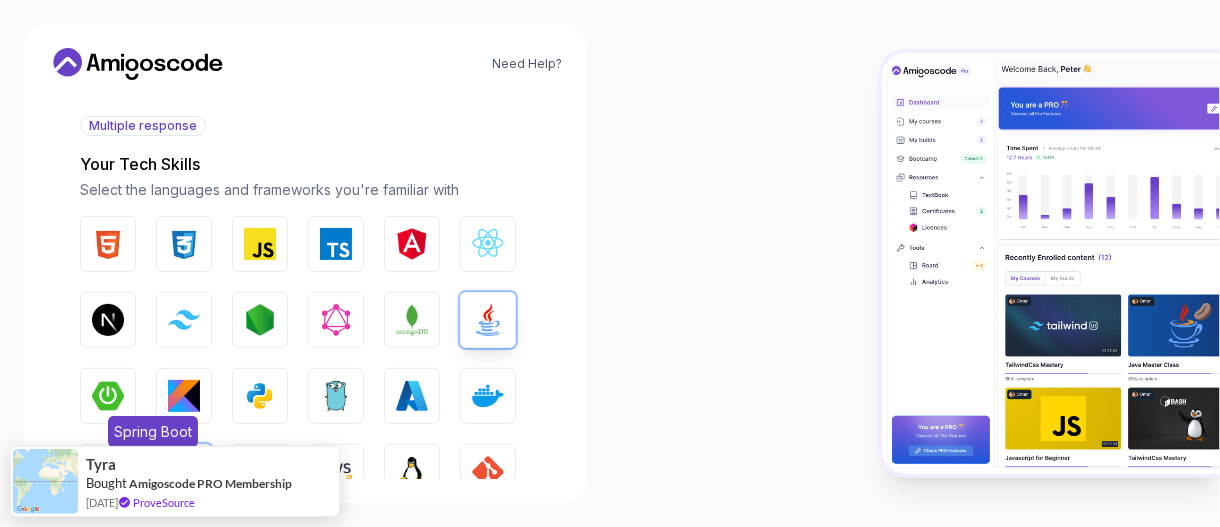 click at bounding box center (108, 396) 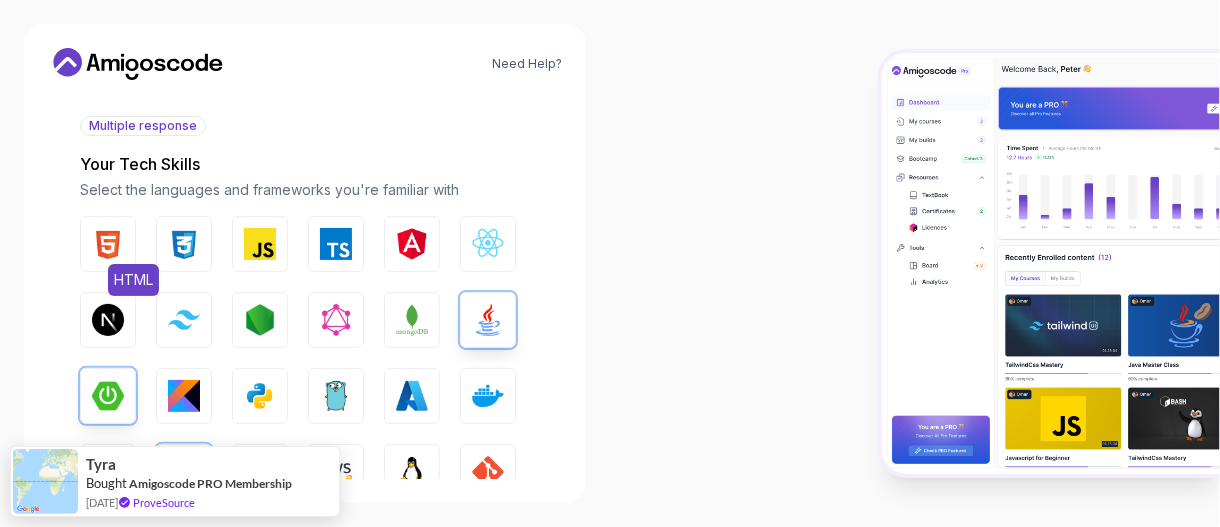 click at bounding box center [108, 244] 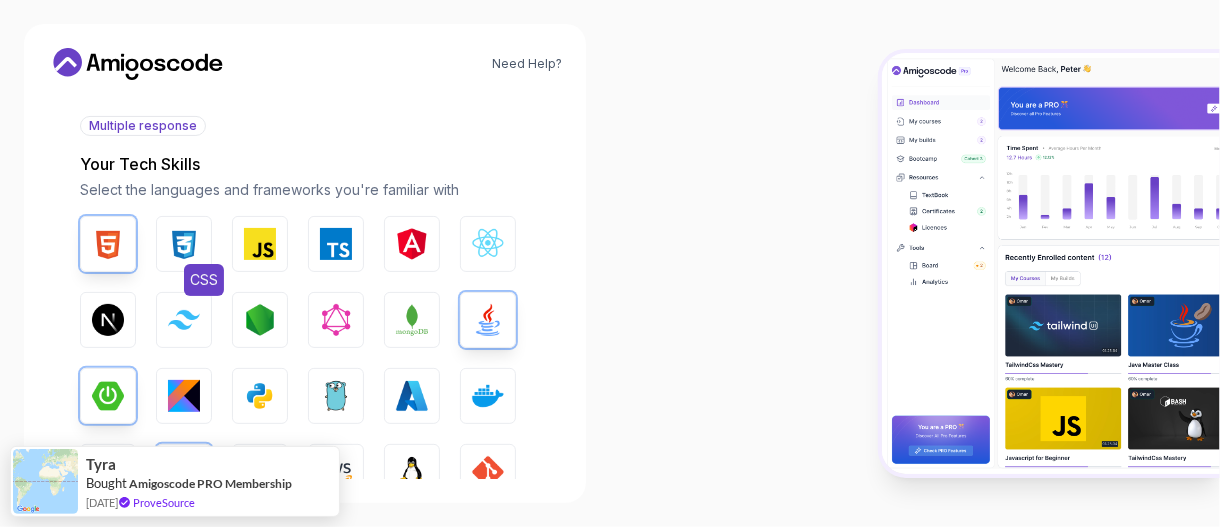 click on "CSS" at bounding box center [184, 244] 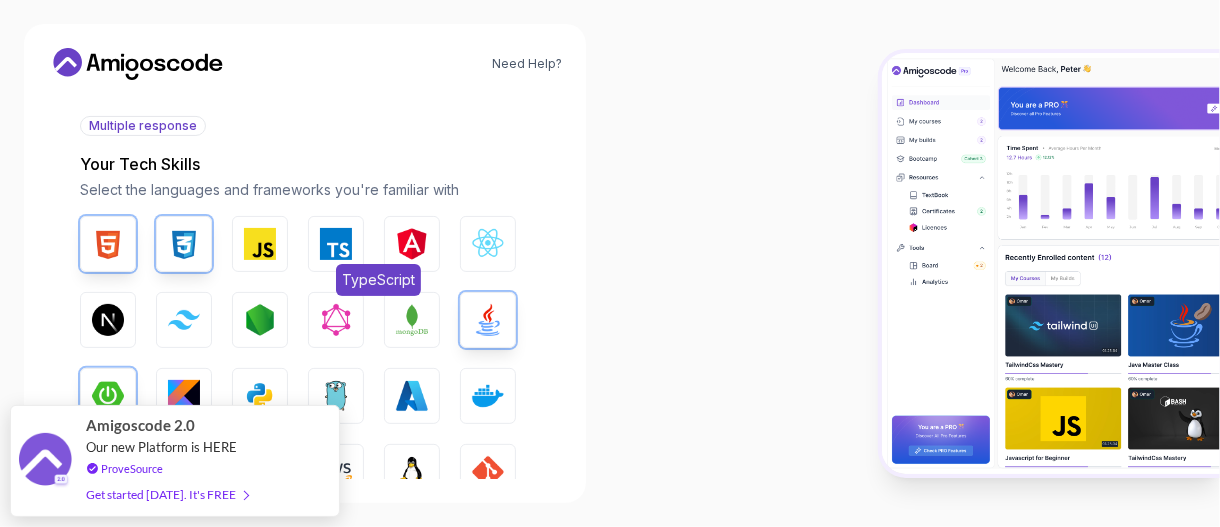 click at bounding box center [336, 244] 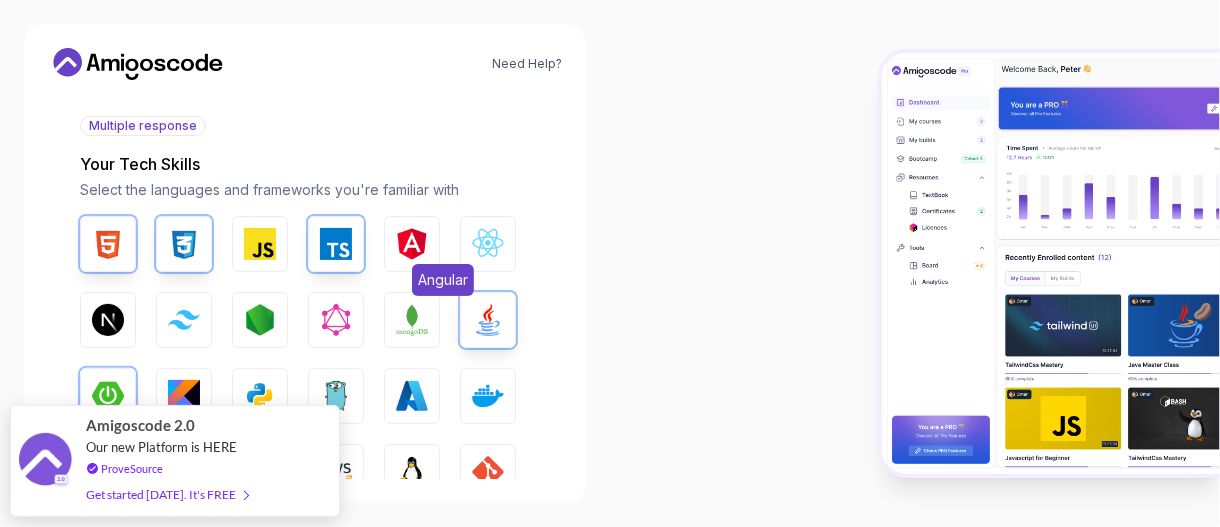 click at bounding box center [412, 244] 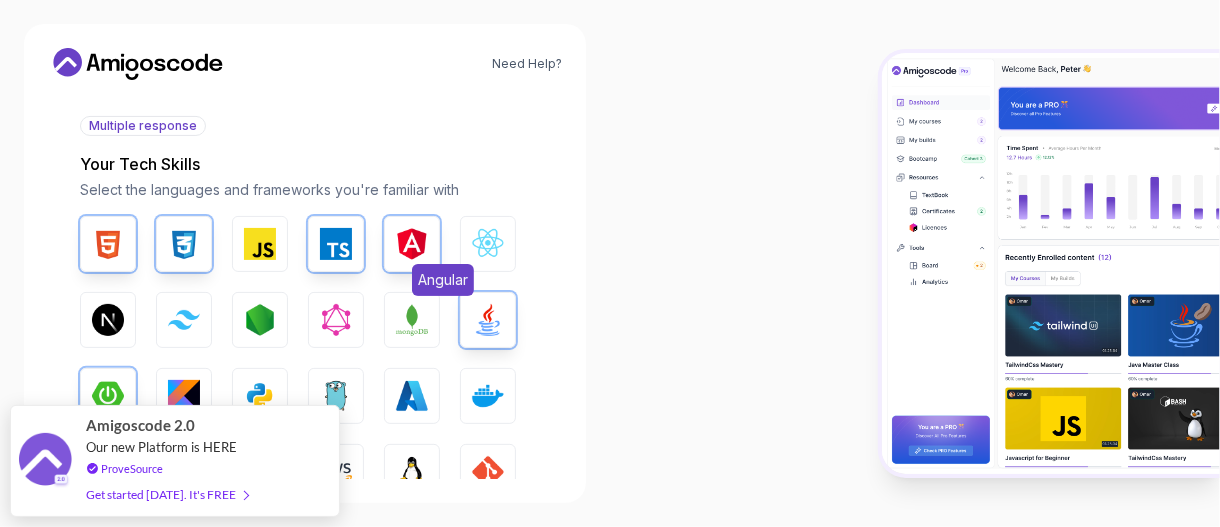 scroll, scrollTop: 421, scrollLeft: 0, axis: vertical 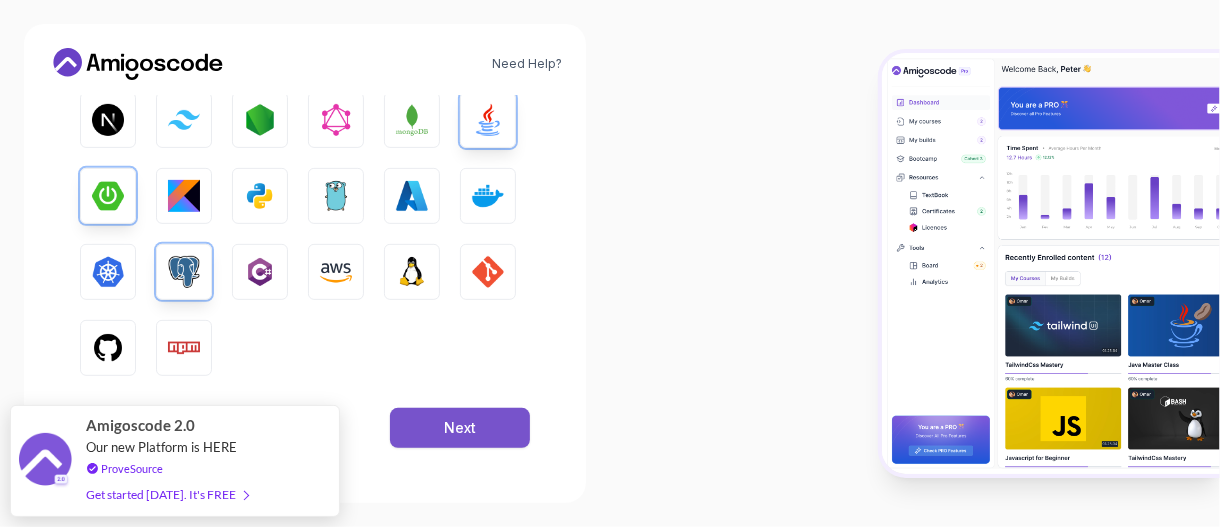click on "Next" at bounding box center [460, 428] 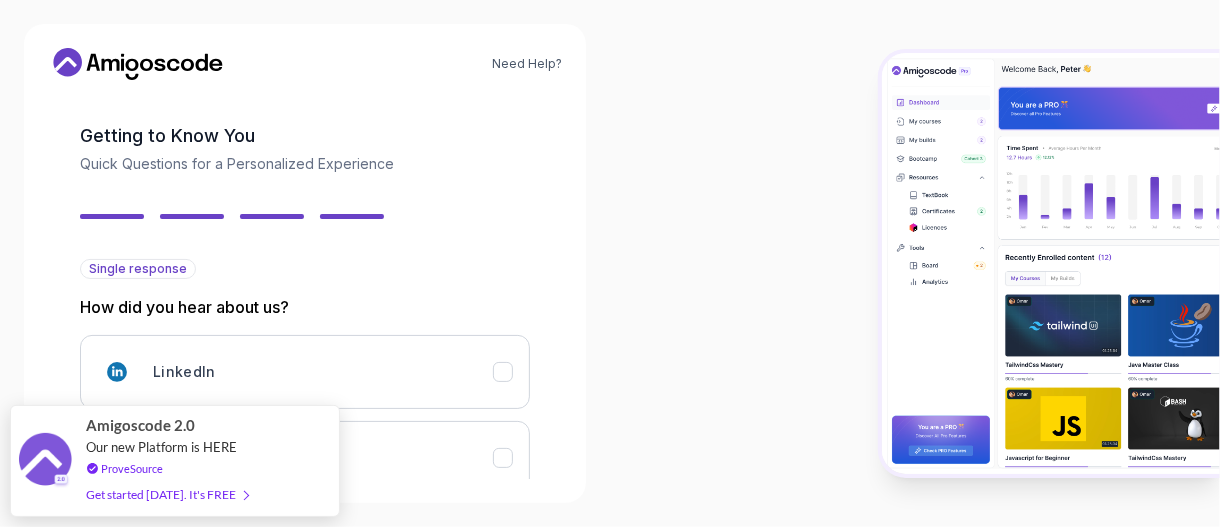 scroll, scrollTop: 278, scrollLeft: 0, axis: vertical 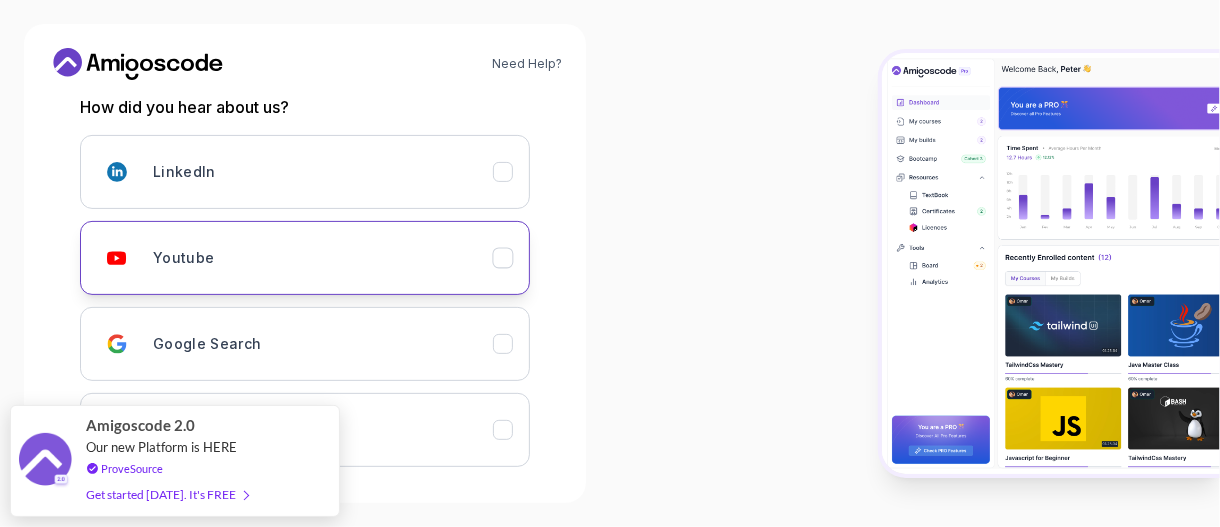 click 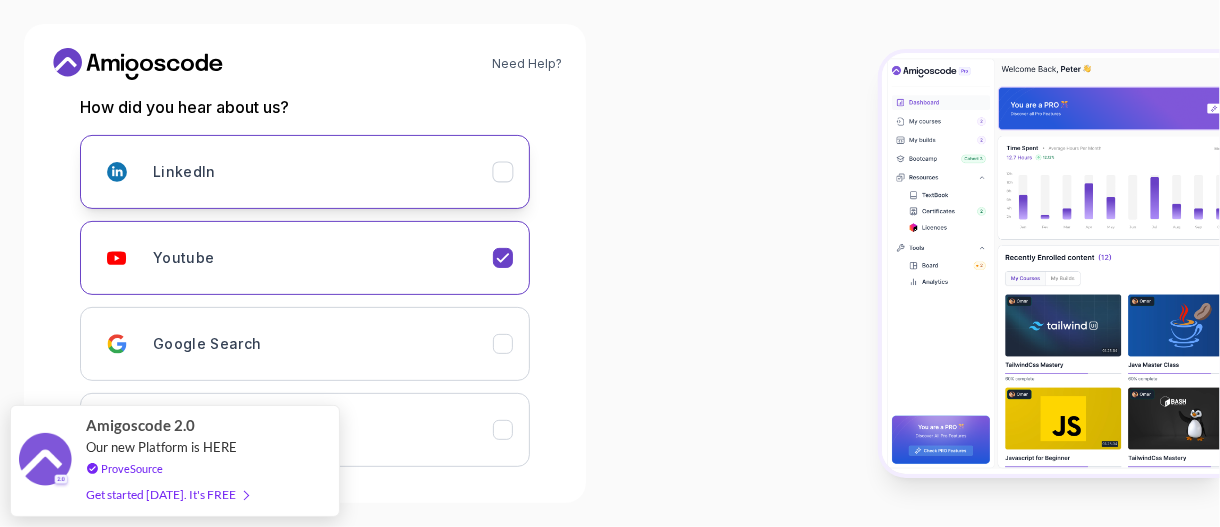 click on "LinkedIn" at bounding box center [305, 172] 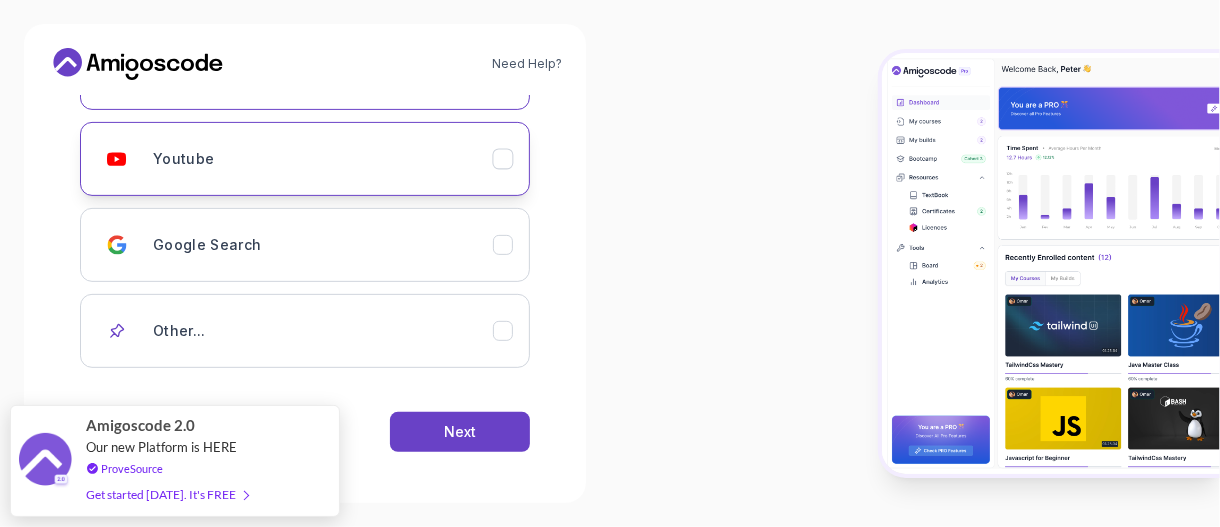 scroll, scrollTop: 378, scrollLeft: 0, axis: vertical 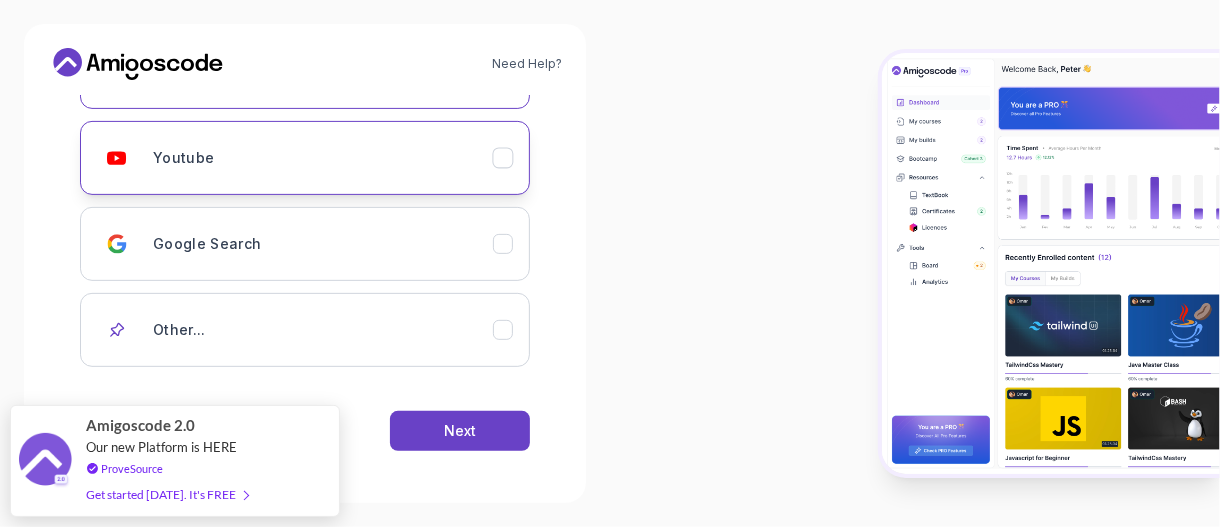 click 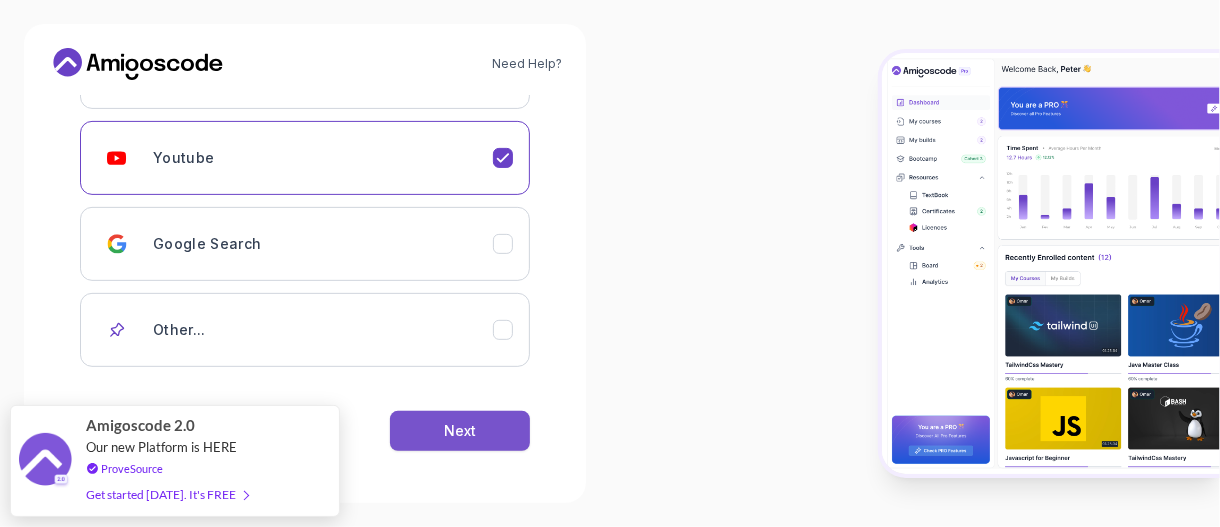 click on "Next" at bounding box center (460, 431) 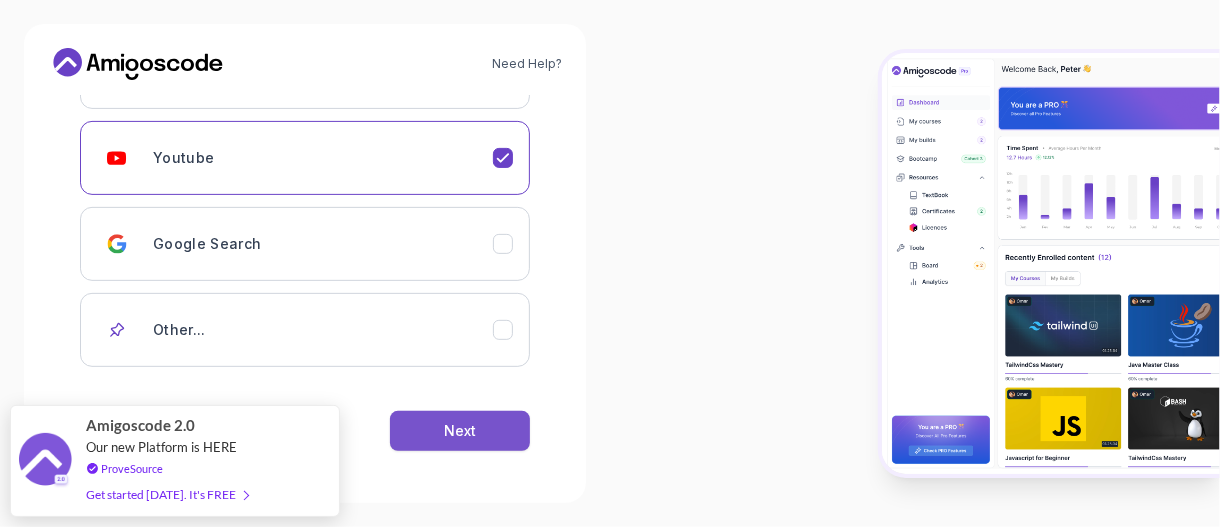 scroll, scrollTop: 0, scrollLeft: 0, axis: both 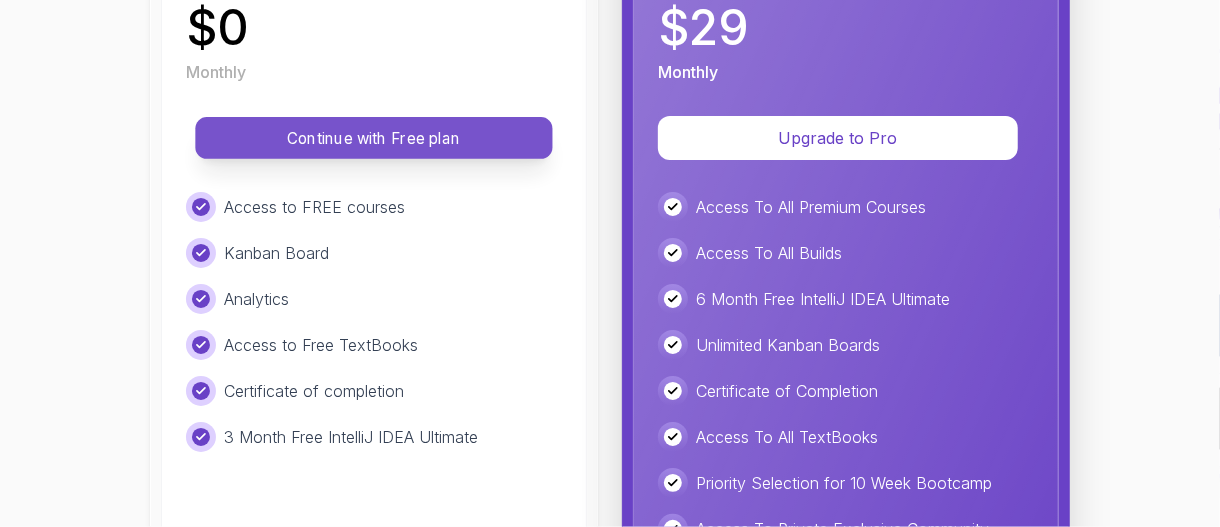 click on "Continue with Free plan" at bounding box center (374, 138) 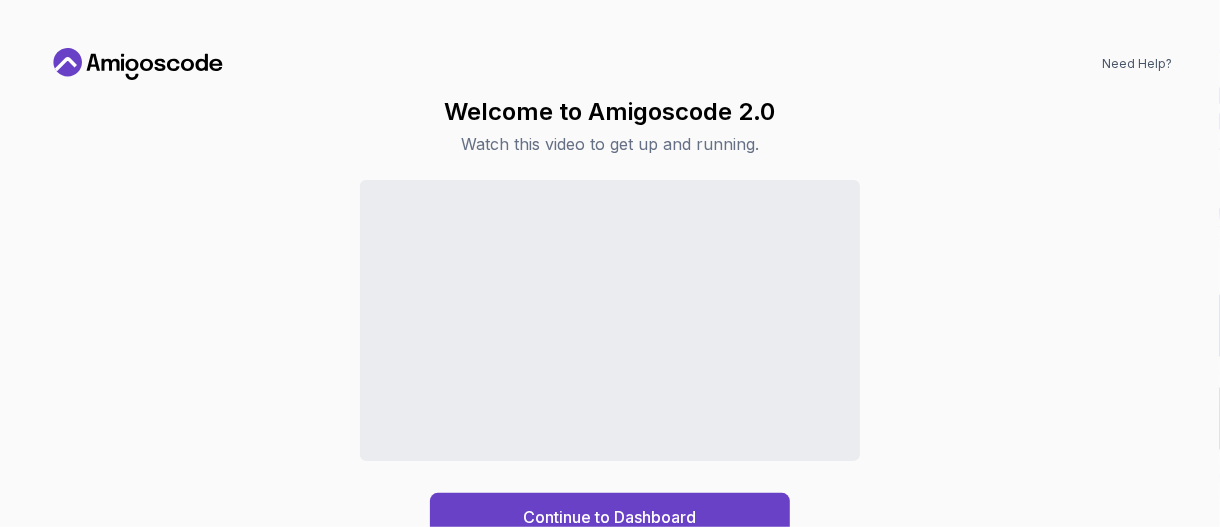click on "Continue to Dashboard" at bounding box center (610, 360) 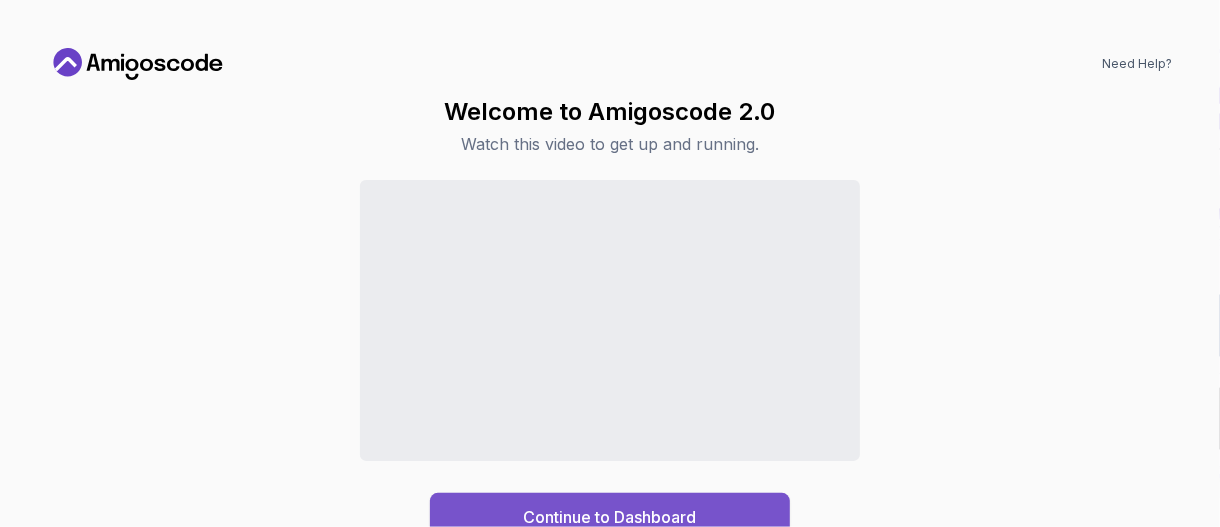 click on "Continue to Dashboard" at bounding box center (610, 517) 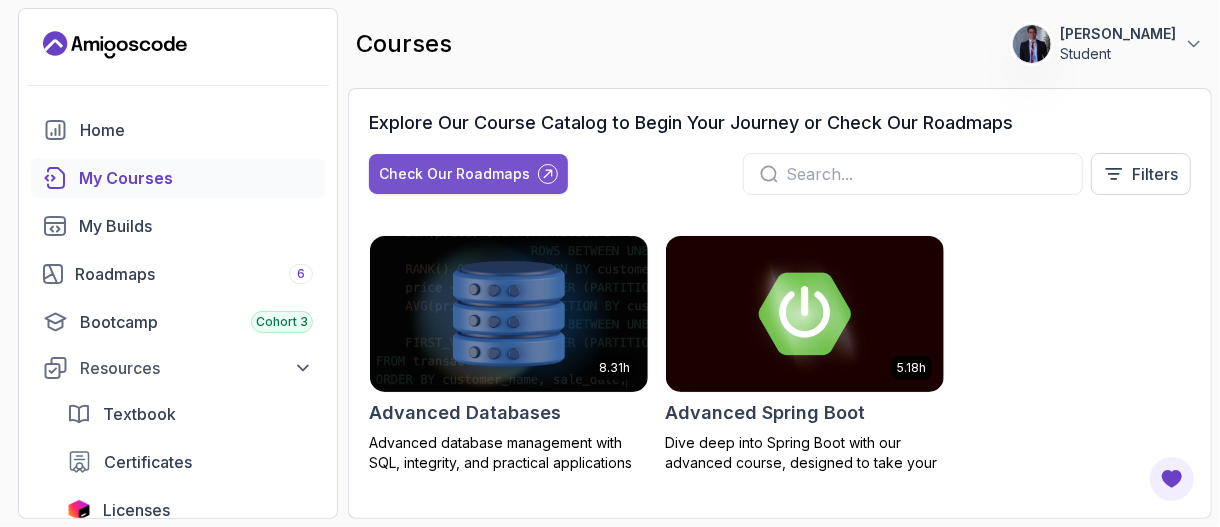 click on "Check Our Roadmaps" at bounding box center (454, 174) 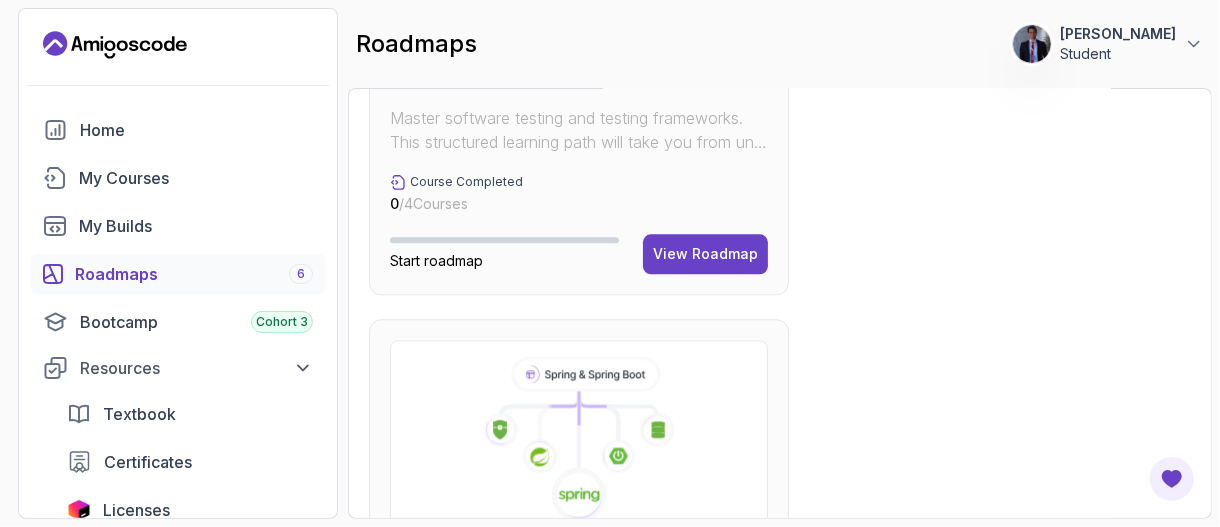 scroll, scrollTop: 2593, scrollLeft: 0, axis: vertical 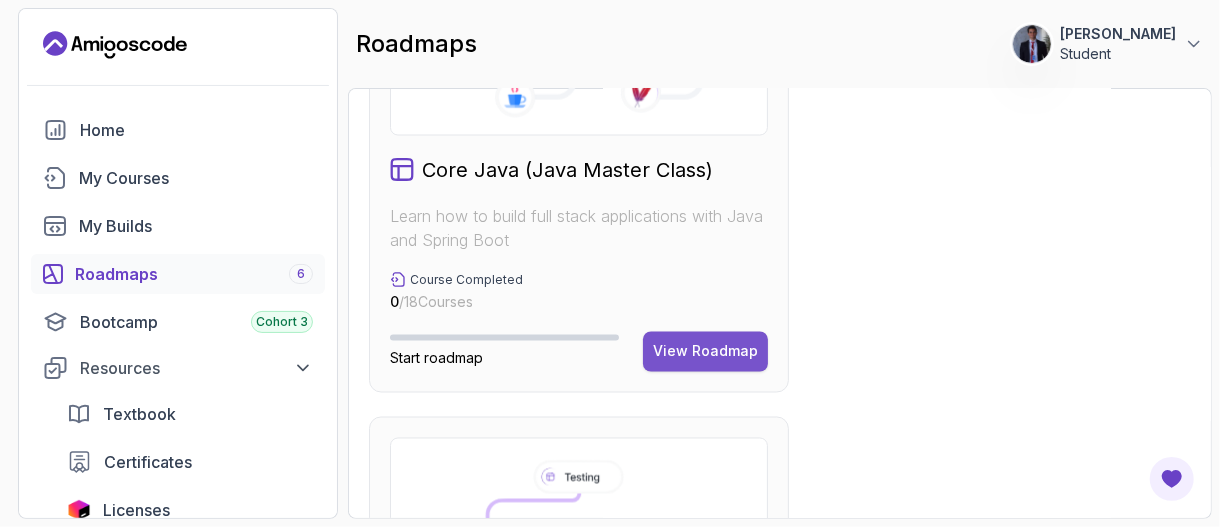 click on "View Roadmap" at bounding box center (705, 352) 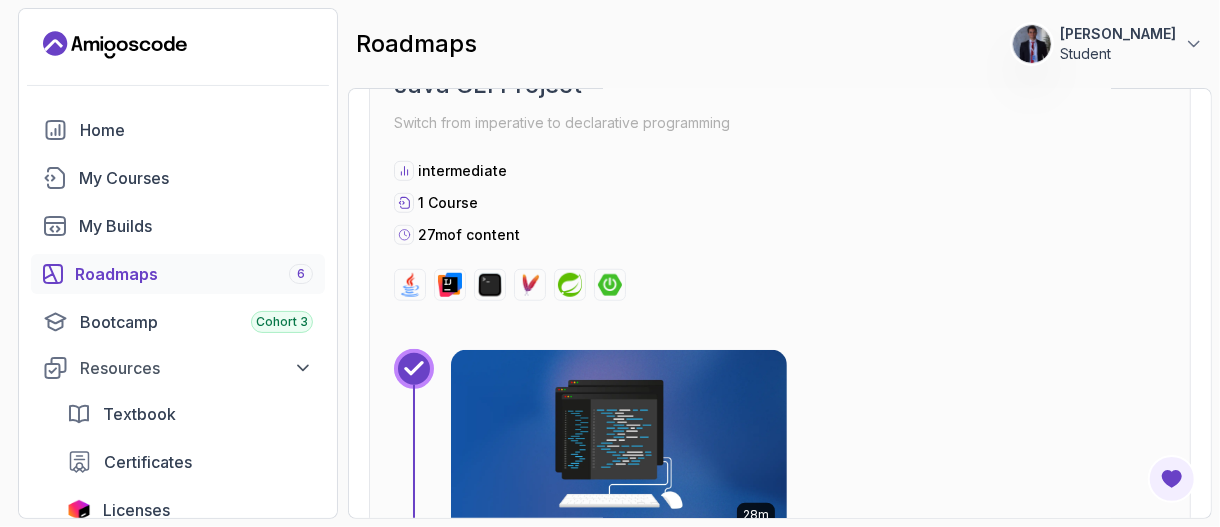 scroll, scrollTop: 8620, scrollLeft: 0, axis: vertical 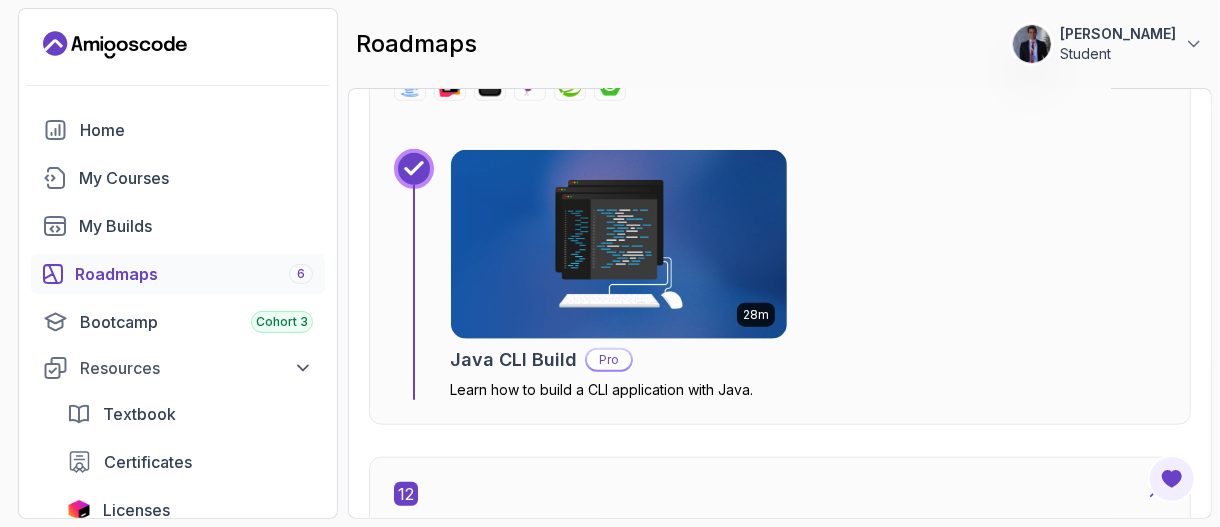 click on "[PERSON_NAME]" at bounding box center [1118, 34] 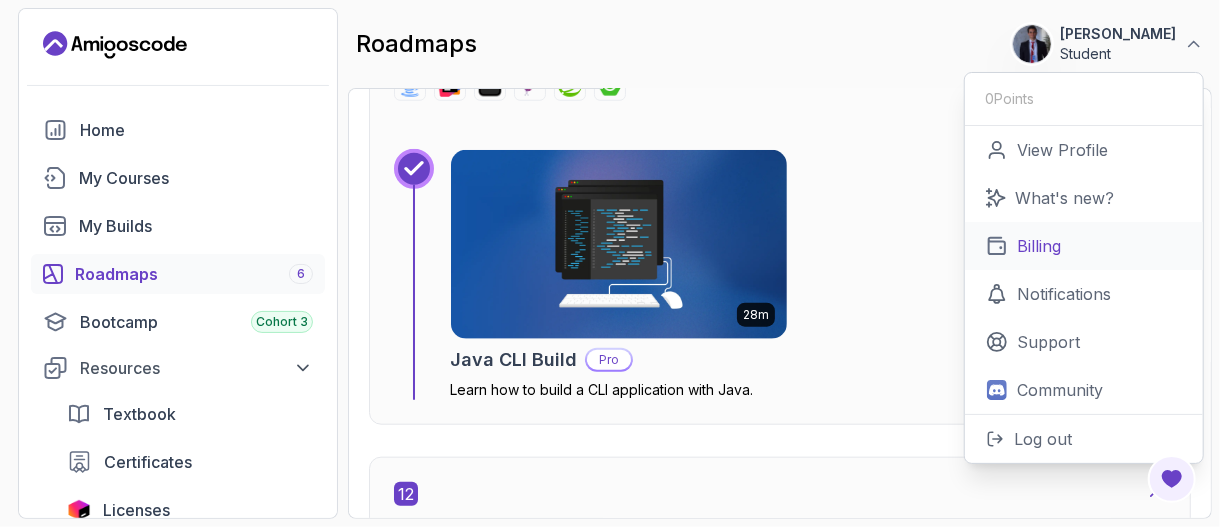 click on "Billing" at bounding box center (1084, 246) 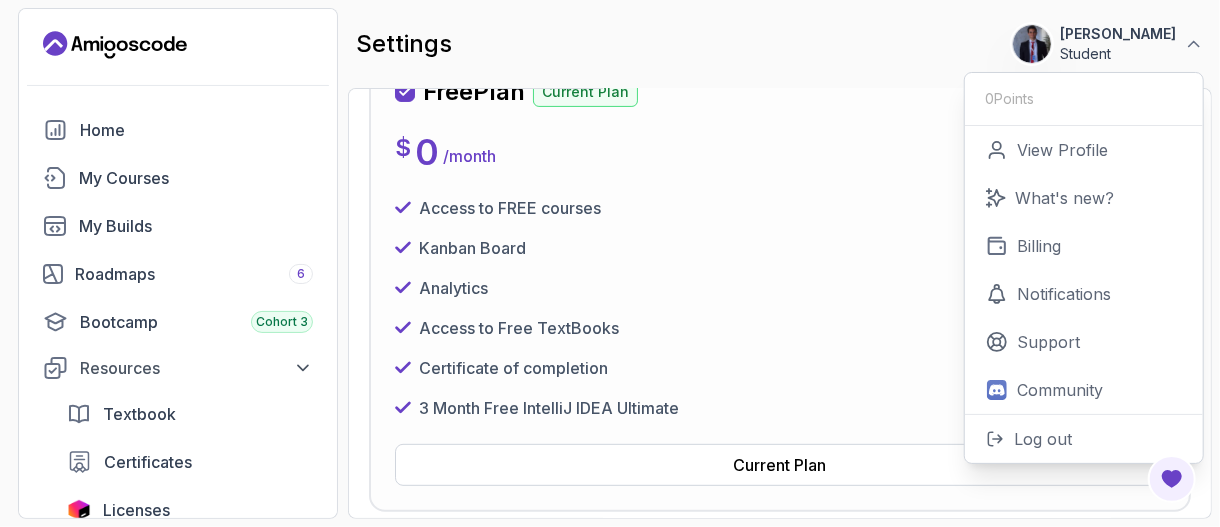 scroll, scrollTop: 0, scrollLeft: 0, axis: both 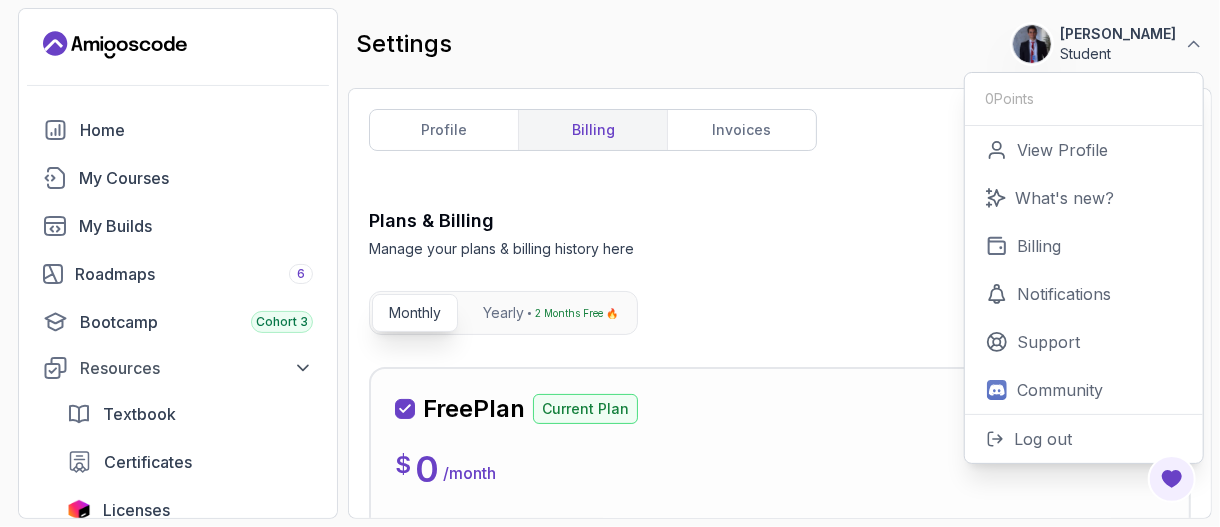 click on "Plans & Billing Manage your plans & billing history here Need Help?" at bounding box center [780, 233] 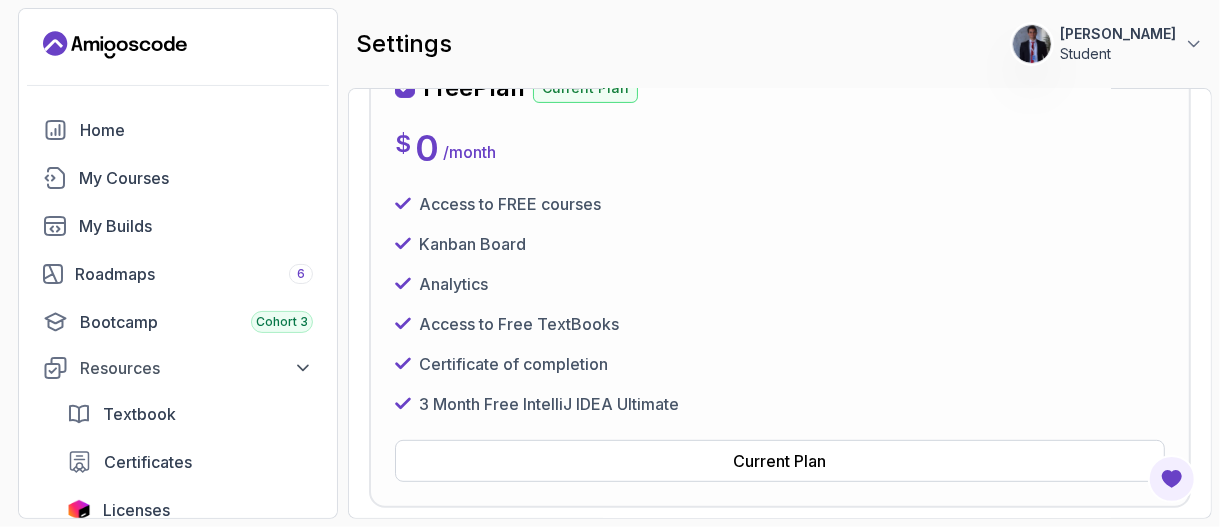 scroll, scrollTop: 100, scrollLeft: 0, axis: vertical 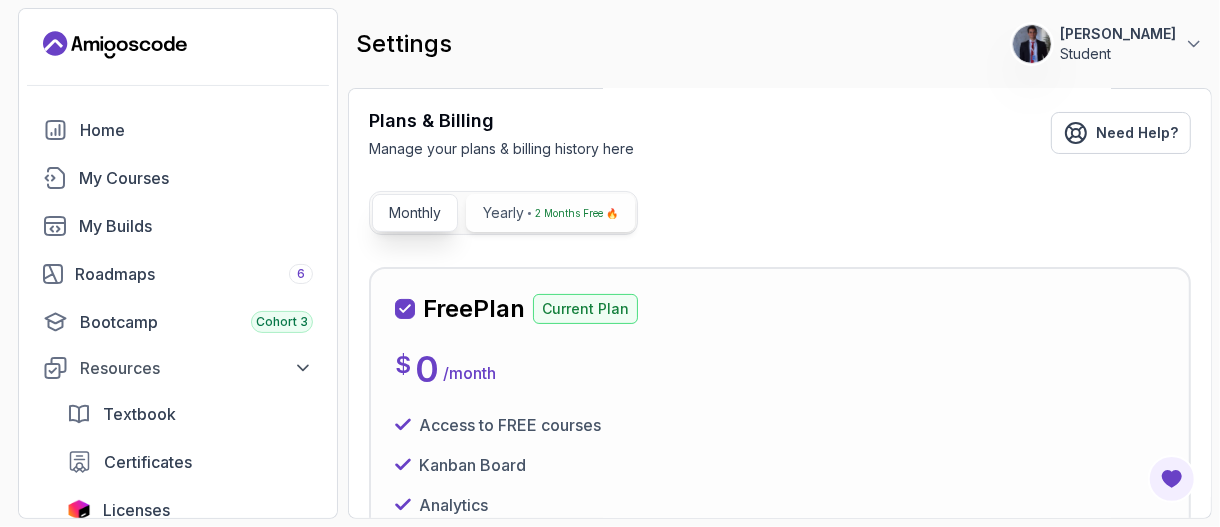 click on "Yearly 2 Months Free 🔥" at bounding box center [550, 213] 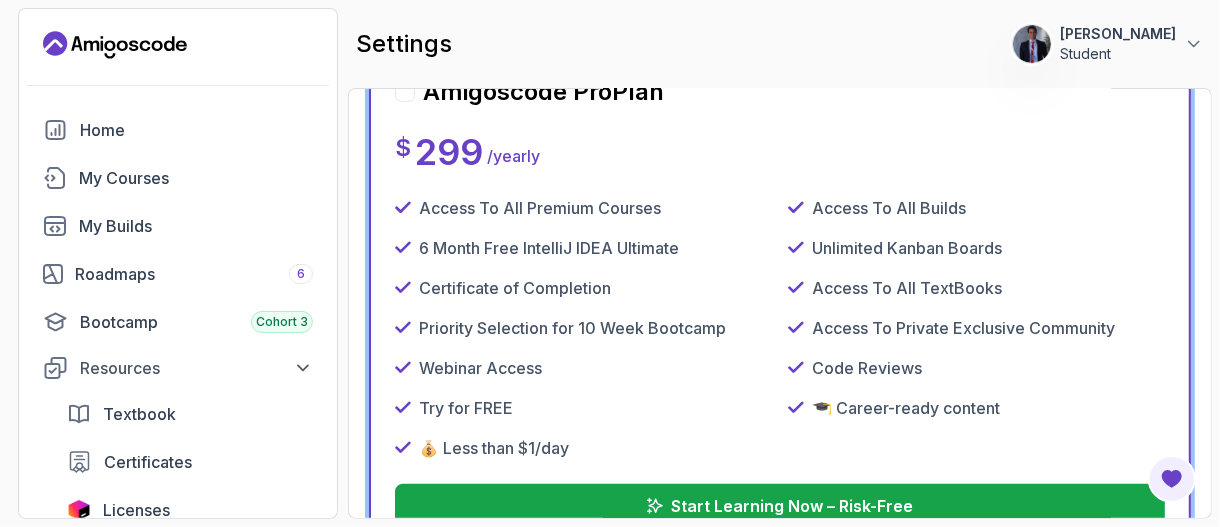 scroll, scrollTop: 800, scrollLeft: 0, axis: vertical 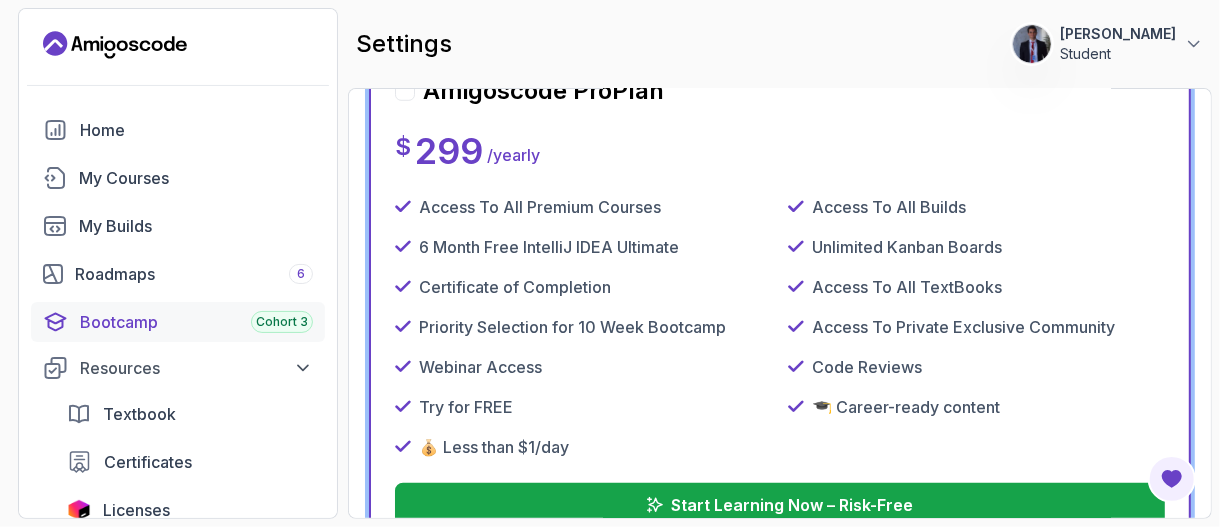 click on "Bootcamp Cohort 3" at bounding box center [196, 322] 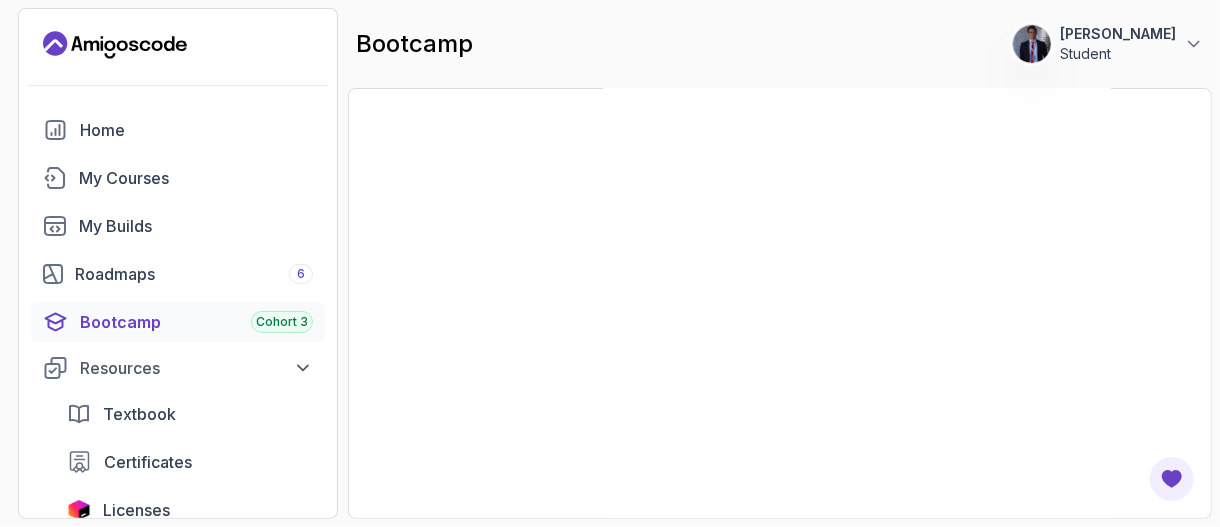 scroll, scrollTop: 101, scrollLeft: 0, axis: vertical 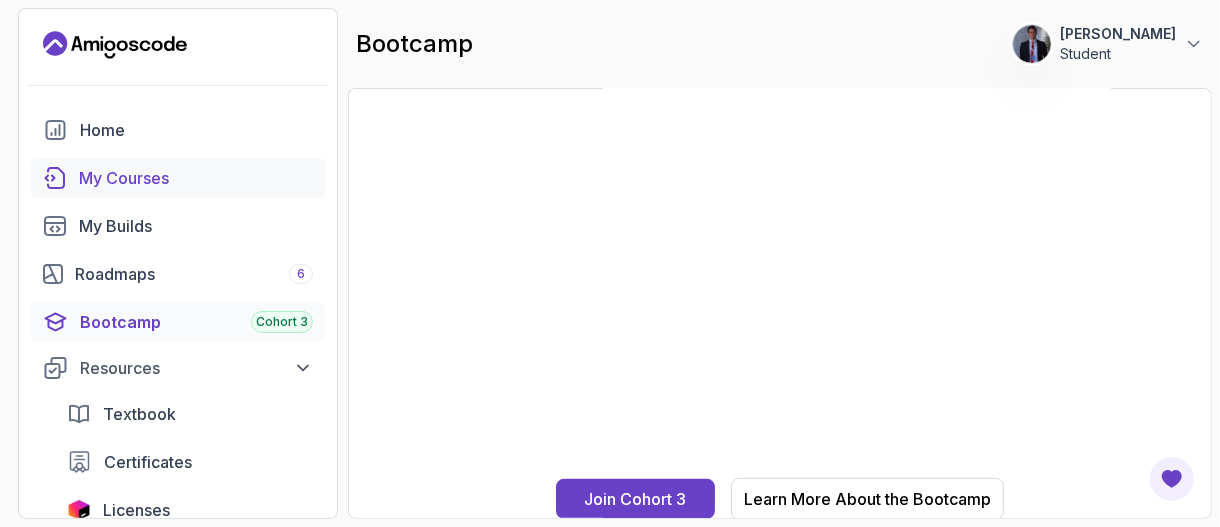 click on "My Courses" at bounding box center (196, 178) 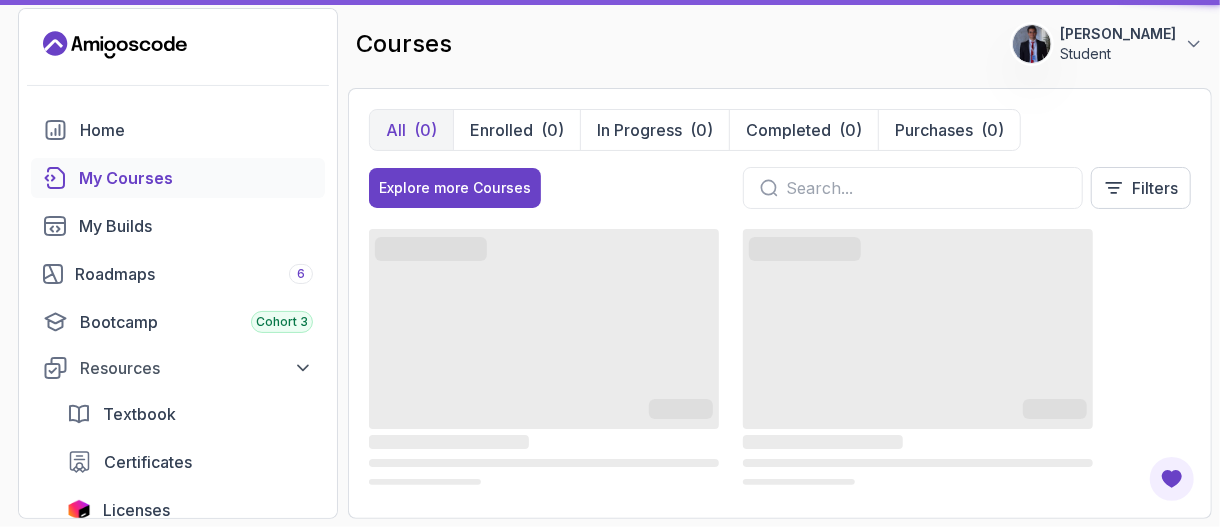 scroll, scrollTop: 0, scrollLeft: 0, axis: both 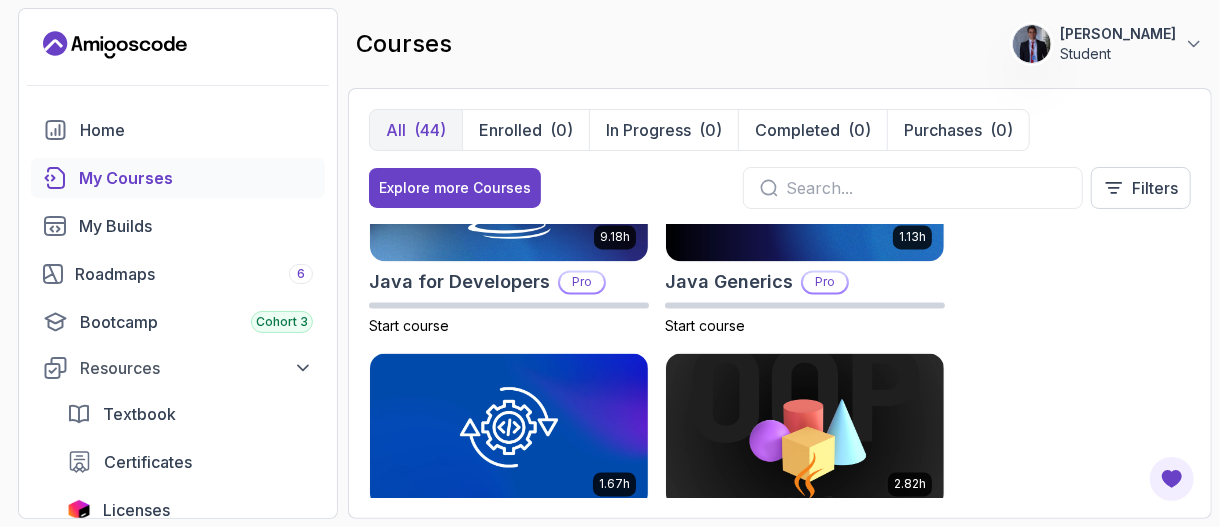 click on "0  Points 1 [PERSON_NAME] Student Home My Courses My Builds Roadmaps 6 Bootcamp Cohort 3 Resources Textbook Certificates Licenses Tools Board Analytics Feedback & Features Become A Pro Member Unlock Pro Features and take your journey to the next level Upgrade To Pro courses   0  Points 1 [PERSON_NAME] Student All (44) Enrolled (0) In Progress (0) Completed (0) Purchases (0) Explore more Courses Filters 8.31h Advanced Databases Pro Start course 5.18h Advanced Spring Boot Pro Start course 2.73h AWS for Developers Pro Start course 3.30h Building APIs with Spring Boot Pro Start course 2.63h CI/CD with GitHub Actions Pro Start course 2.08h CSS Essentials Start course 1.70h Database Design & Implementation Pro Start course 1.45h Docker for Java Developers Pro Start course 4.64h Docker For Professionals Pro Start course 10.13h Git for Professionals Pro Start course 2.55h Git & GitHub Fundamentals Start course 2.10h GitHub Toolkit Pro Start course 1.84h HTML Essentials Start course 5.57h Pro Start course 1.72h Pro" at bounding box center [610, 263] 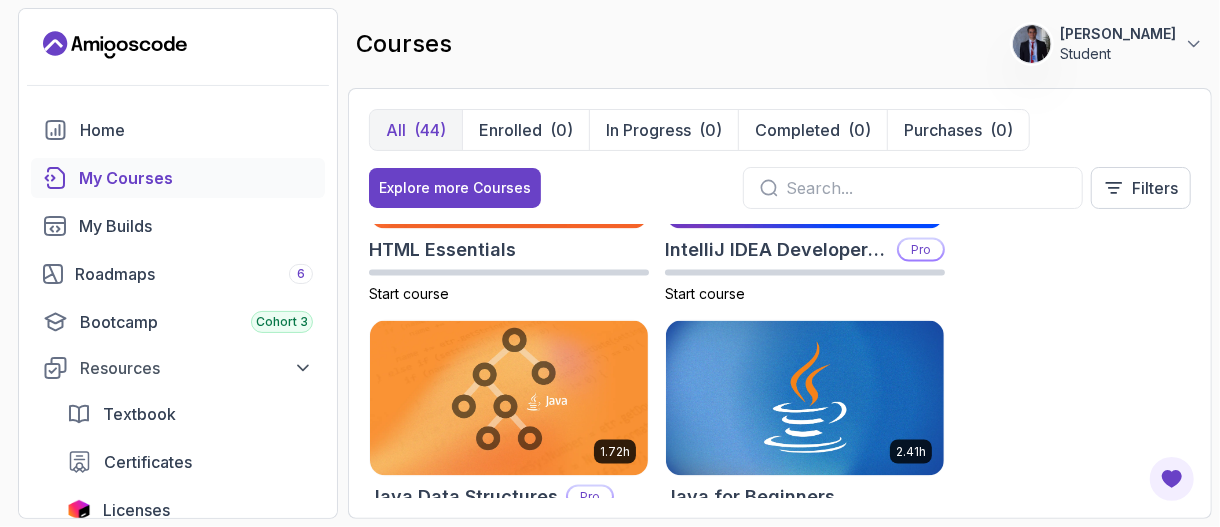 scroll, scrollTop: 1238, scrollLeft: 0, axis: vertical 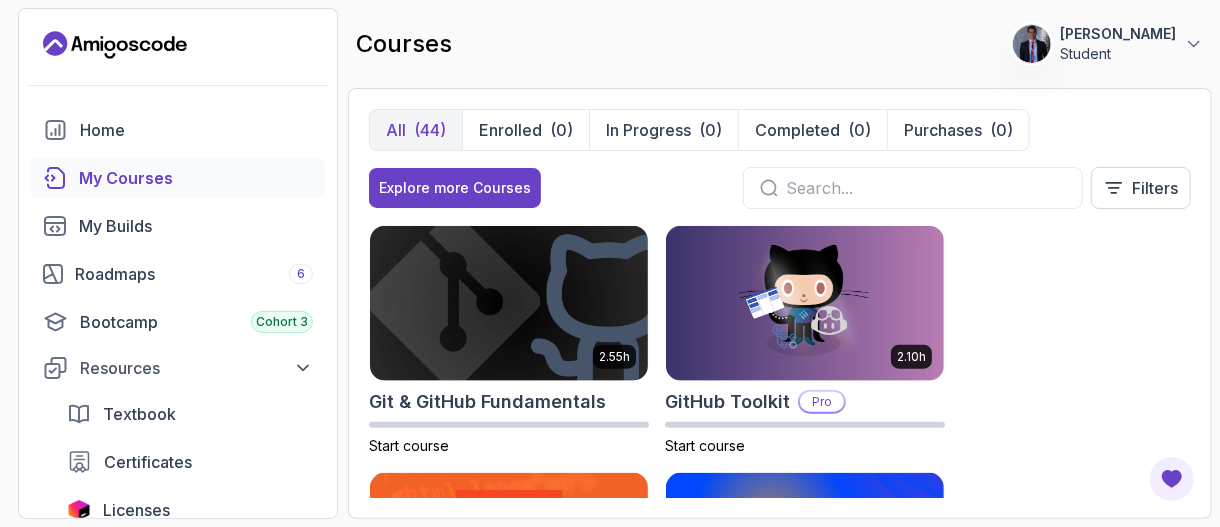 click on "8.31h Advanced Databases Pro Start course 5.18h Advanced Spring Boot Pro Start course 2.73h AWS for Developers Pro Start course 3.30h Building APIs with Spring Boot Pro Start course 2.63h CI/CD with GitHub Actions Pro Start course 2.08h CSS Essentials Start course 1.70h Database Design & Implementation Pro Start course 1.45h Docker for Java Developers Pro Start course 4.64h Docker For Professionals Pro Start course 10.13h Git for Professionals Pro Start course 2.55h Git & GitHub Fundamentals Start course 2.10h GitHub Toolkit Pro Start course 1.84h HTML Essentials Start course 5.57h IntelliJ IDEA Developer Guide Pro Start course 1.72h Java Data Structures Pro Start course 2.41h Java for Beginners Start course 9.18h Java for Developers Pro Start course 1.13h Java Generics Pro Start course 1.67h Java Integration Testing Pro Start course 2.82h Java Object Oriented Programming Pro Start course 26m Java Streams Essentials Start course 2.08h Java Streams Pro Start course 1.42h Stripe Checkout Pro Start course 38m" at bounding box center (780, 361) 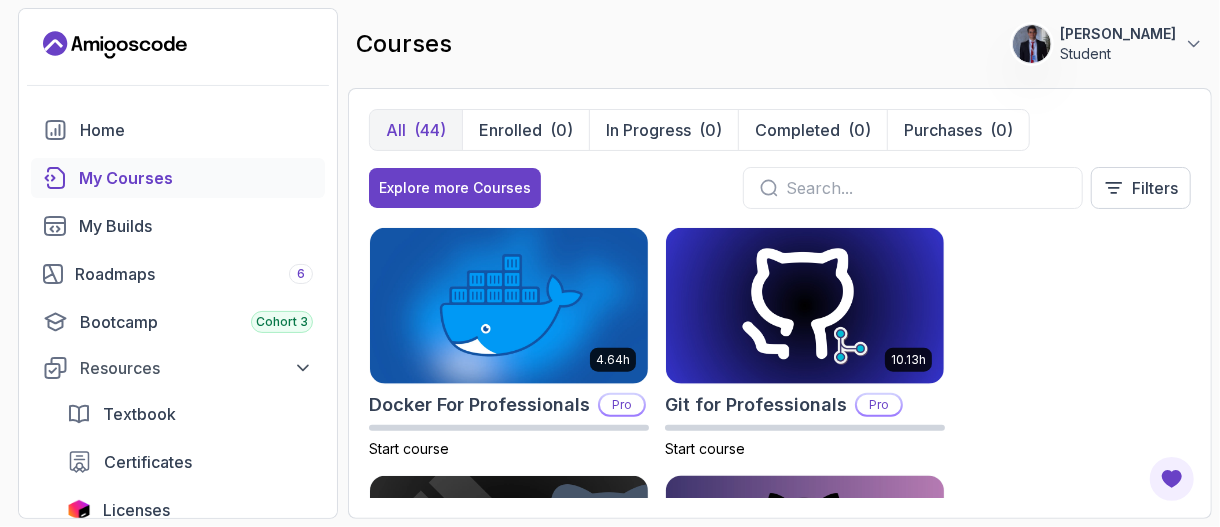 scroll, scrollTop: 838, scrollLeft: 0, axis: vertical 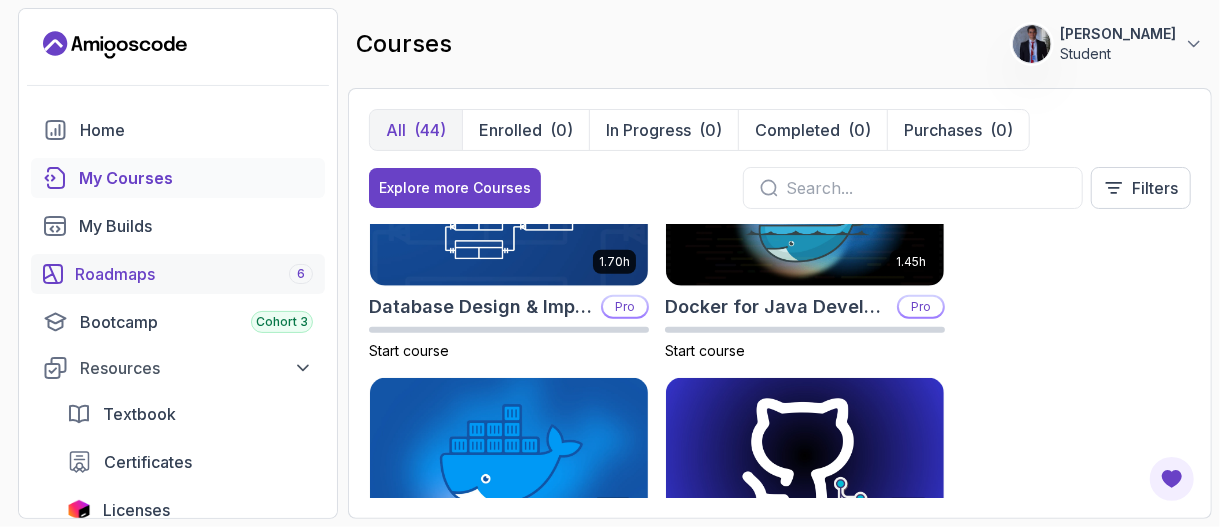 click on "Roadmaps 6" at bounding box center (178, 274) 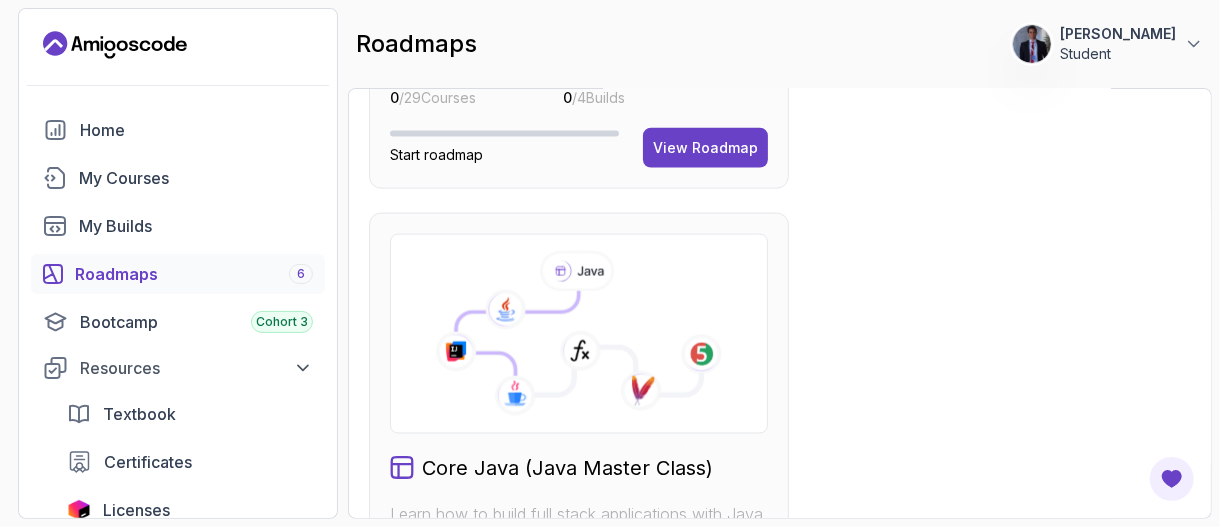 scroll, scrollTop: 1600, scrollLeft: 0, axis: vertical 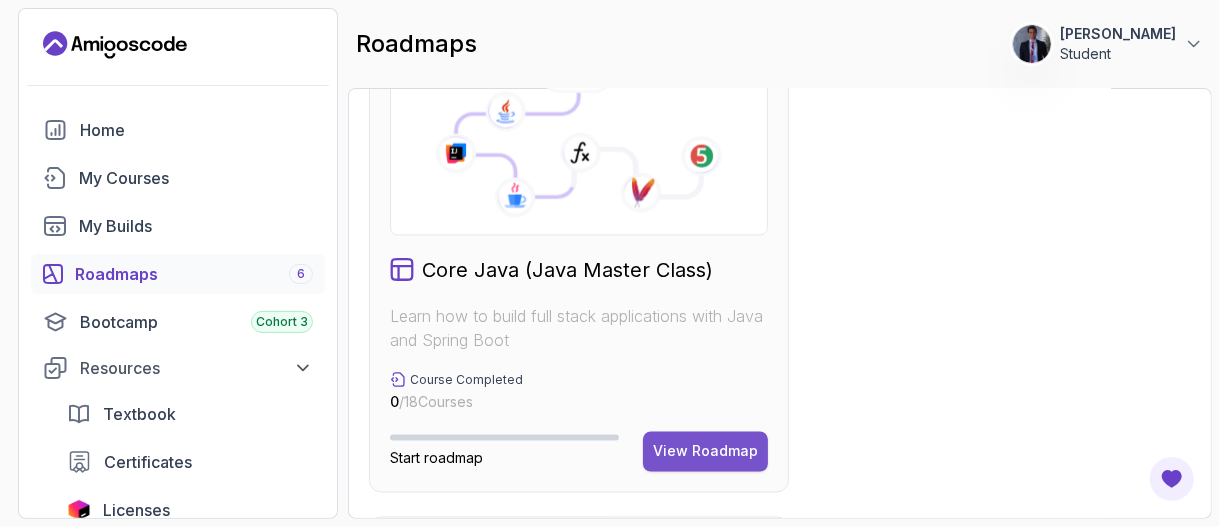 click on "View Roadmap" at bounding box center [705, 452] 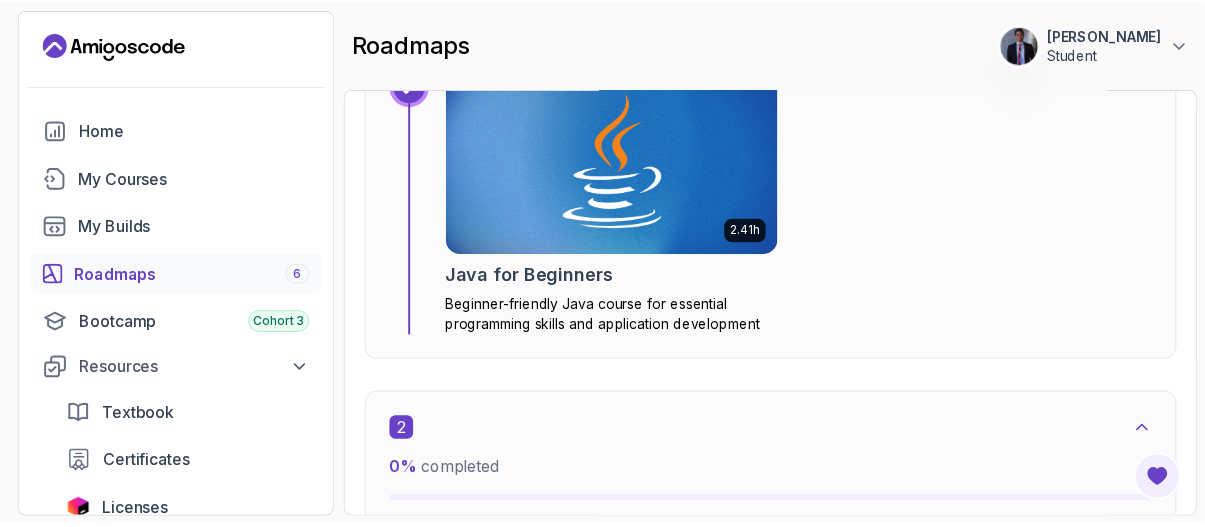 scroll, scrollTop: 1020, scrollLeft: 0, axis: vertical 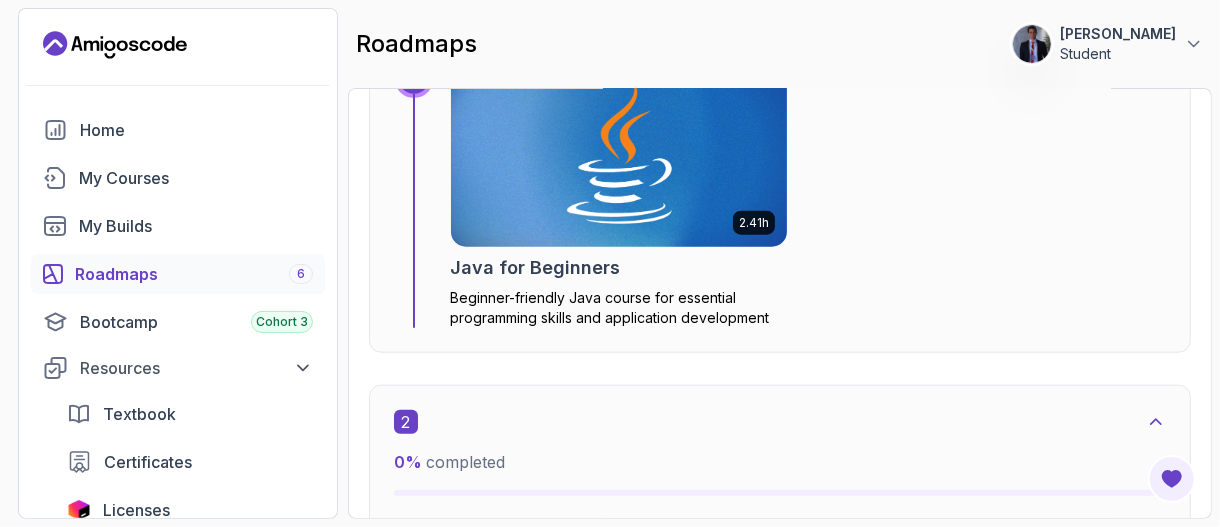 click at bounding box center [619, 153] 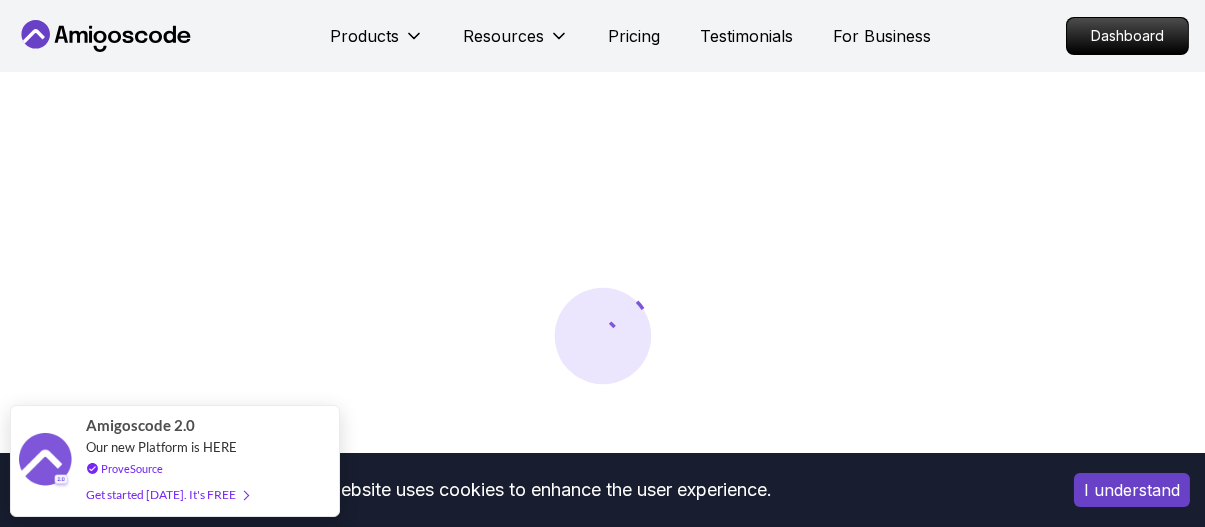 click on "I understand" at bounding box center [1132, 490] 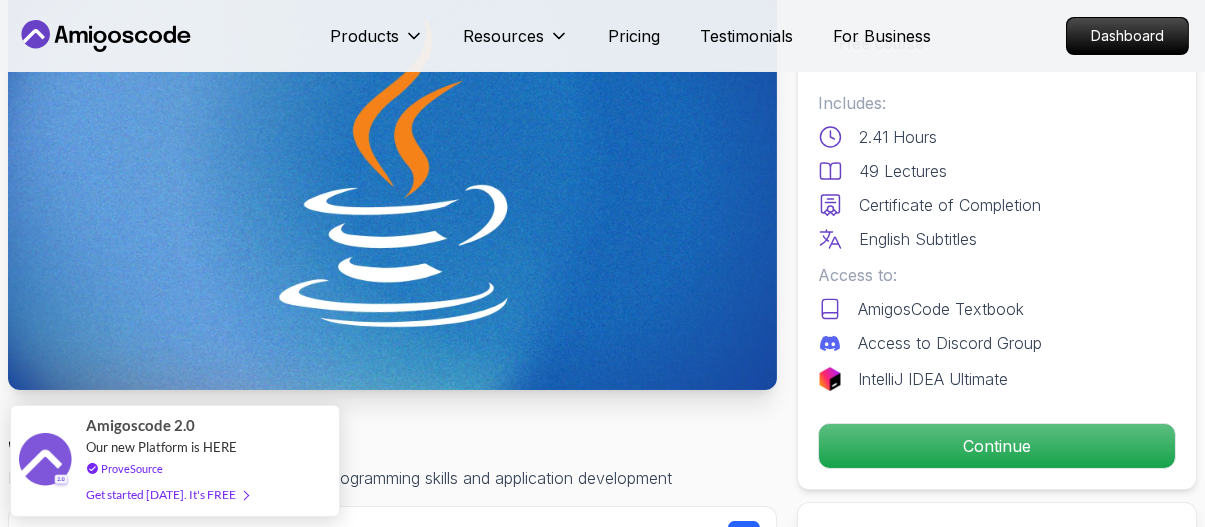 scroll, scrollTop: 200, scrollLeft: 0, axis: vertical 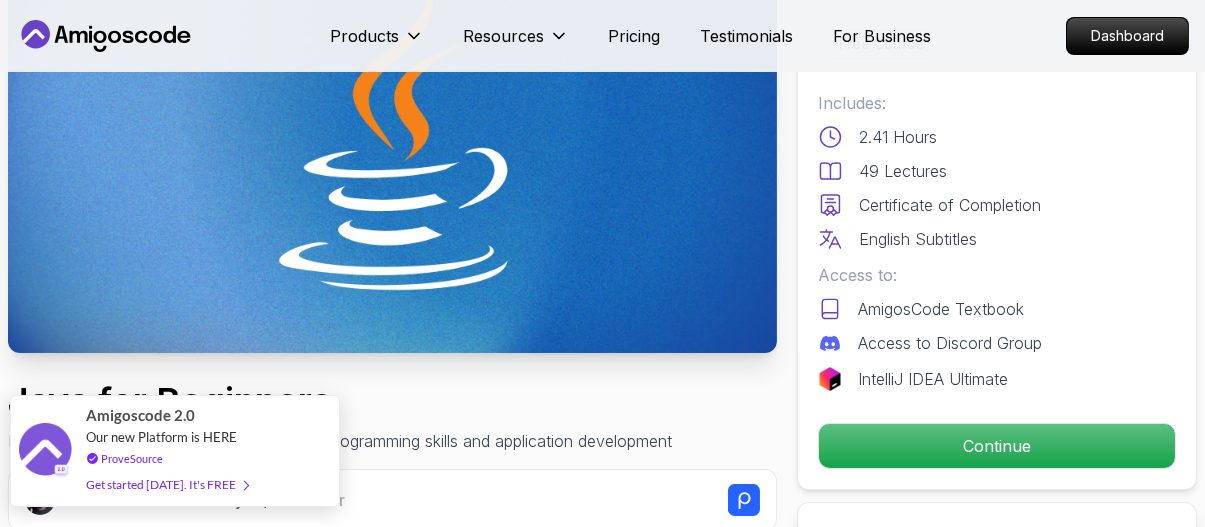 click on "Get started [DATE]. It's FREE" at bounding box center (167, 484) 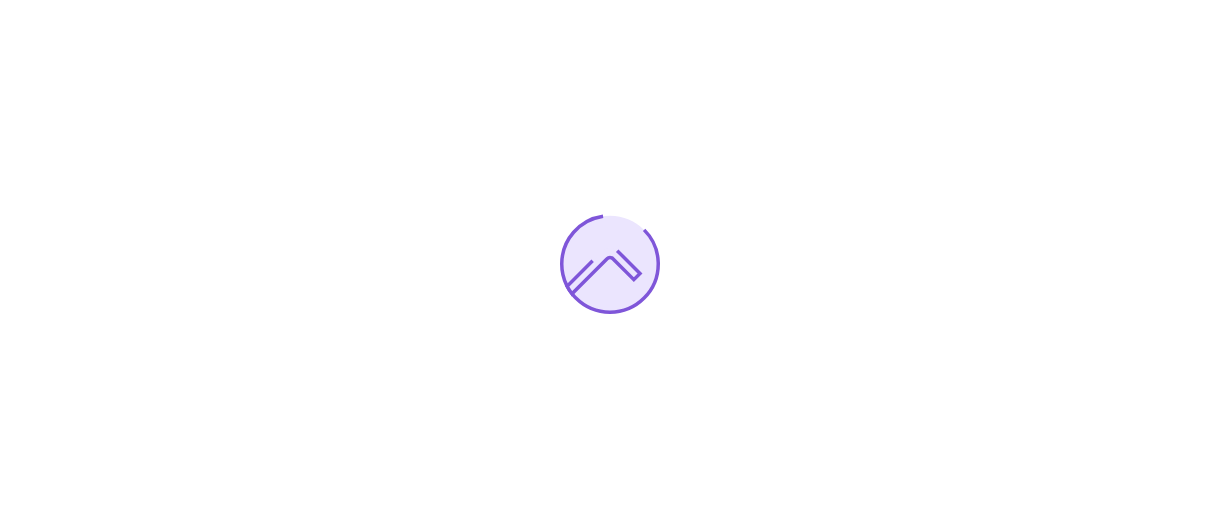 scroll, scrollTop: 0, scrollLeft: 0, axis: both 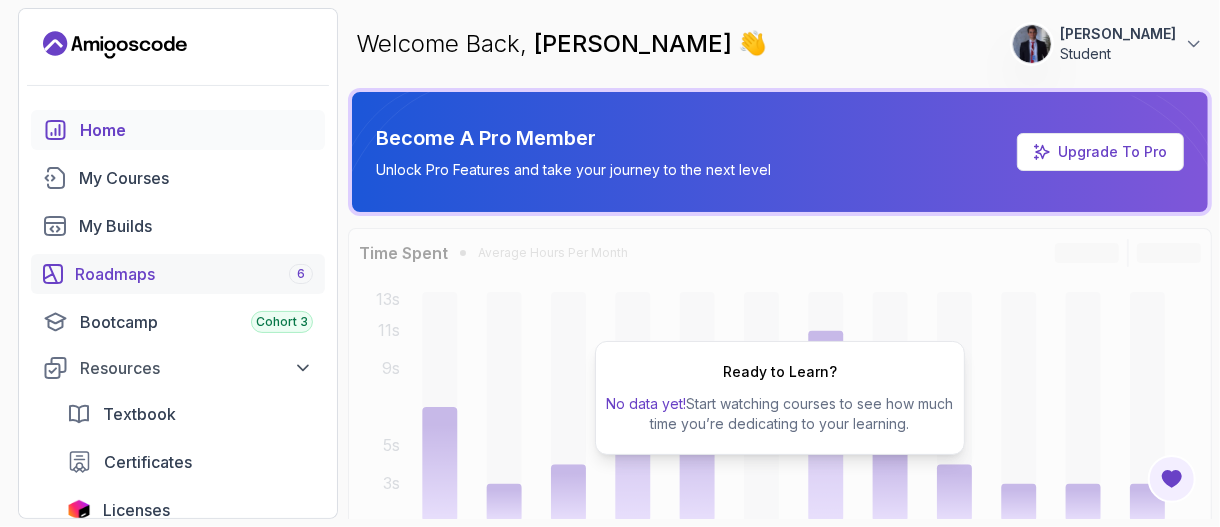 click on "Roadmaps 6" at bounding box center [194, 274] 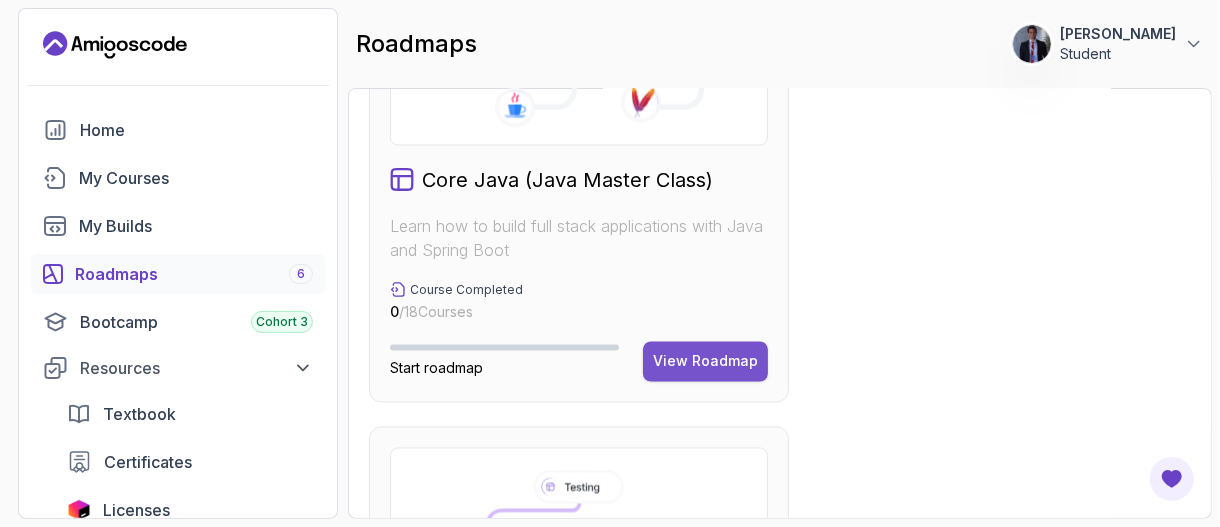 scroll, scrollTop: 1700, scrollLeft: 0, axis: vertical 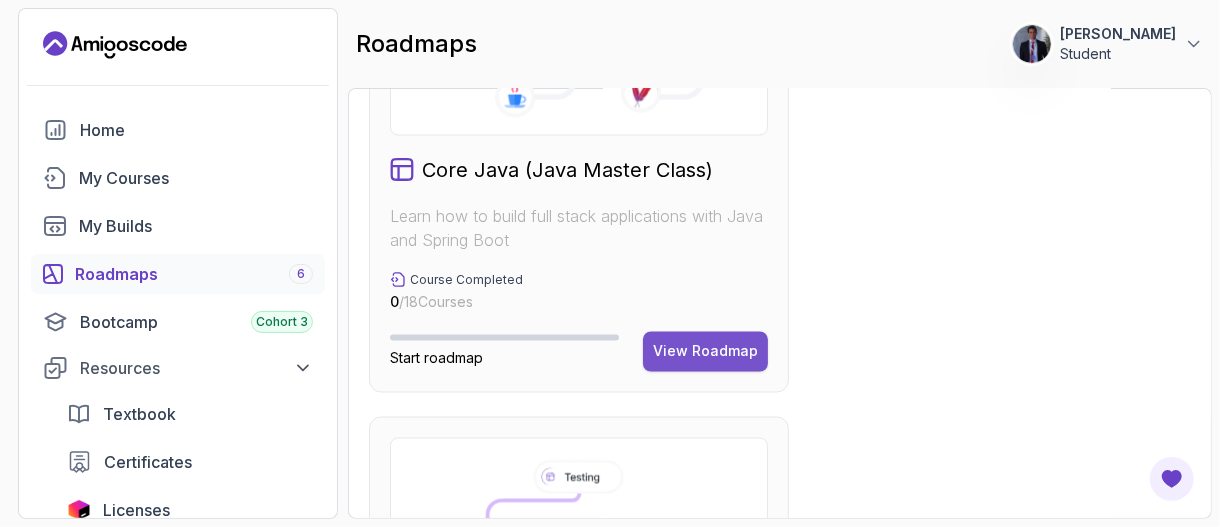 click on "View Roadmap" at bounding box center [705, 352] 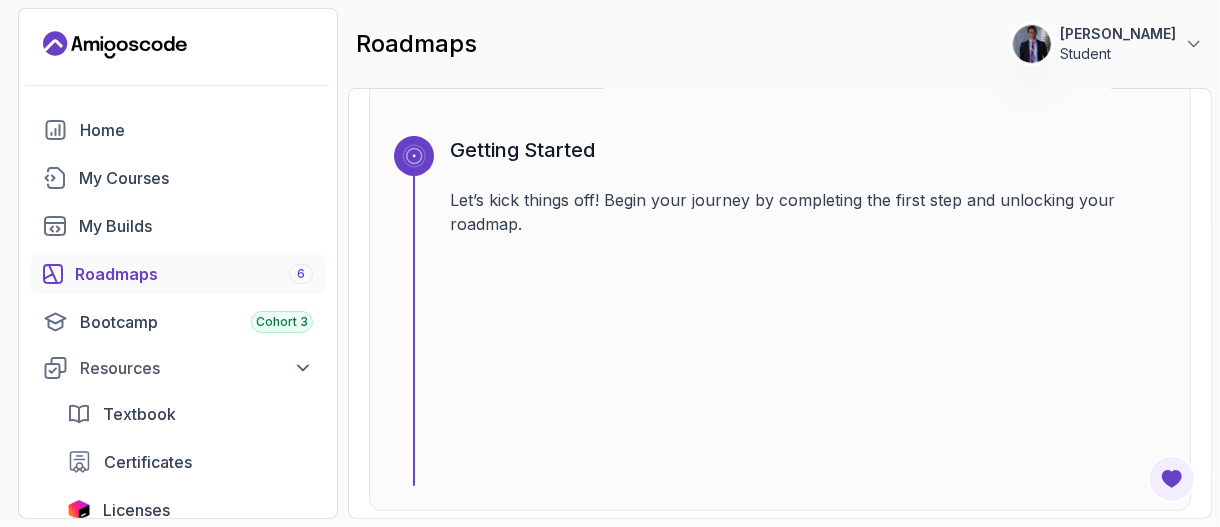 click on "Getting Started Let’s kick things off! Begin your journey by completing the first step and unlocking your roadmap." at bounding box center [808, 311] 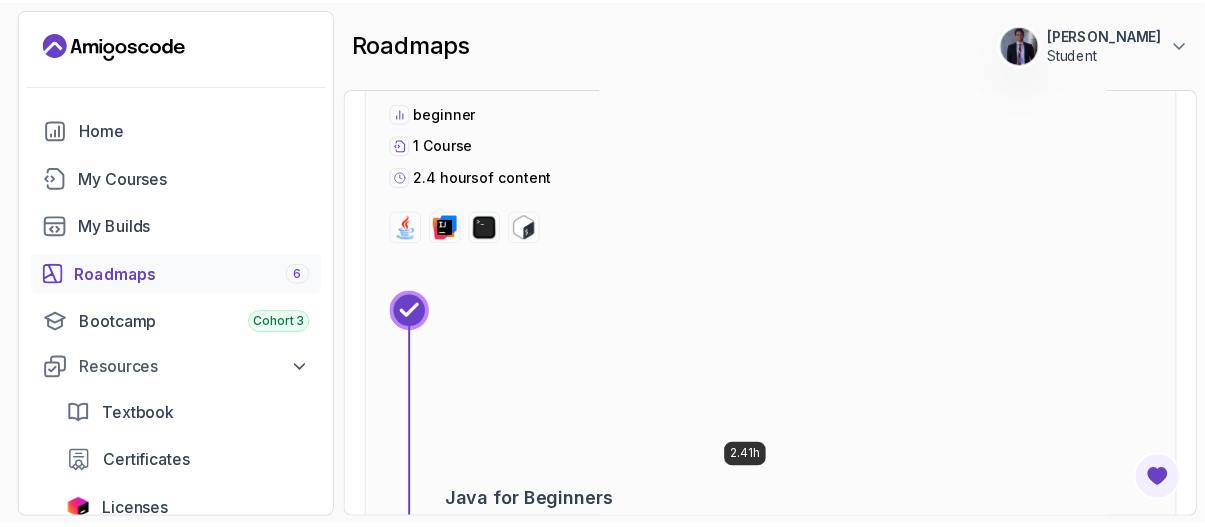 scroll, scrollTop: 1020, scrollLeft: 0, axis: vertical 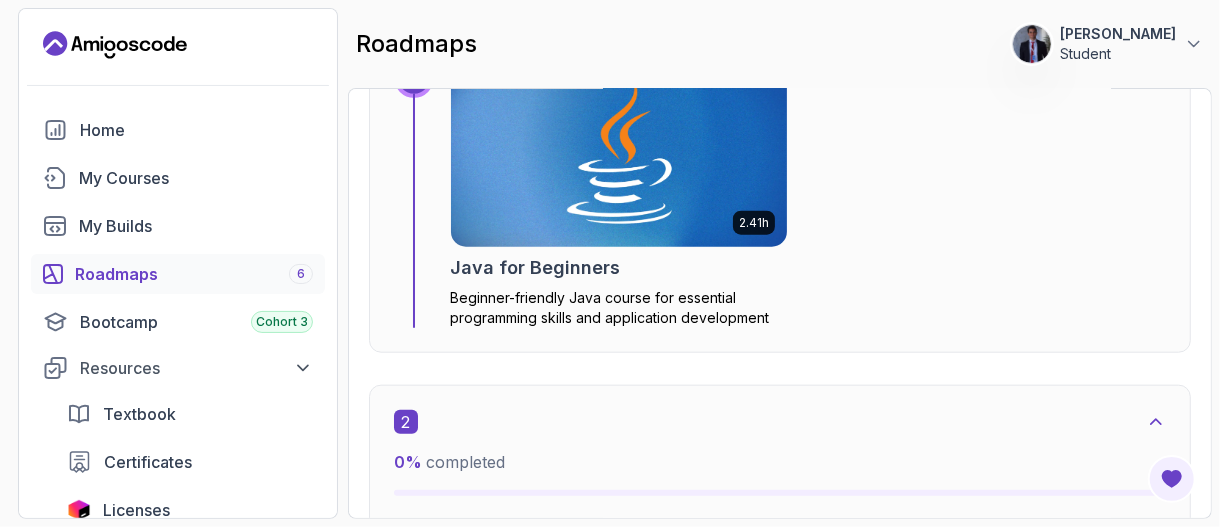 click at bounding box center (619, 153) 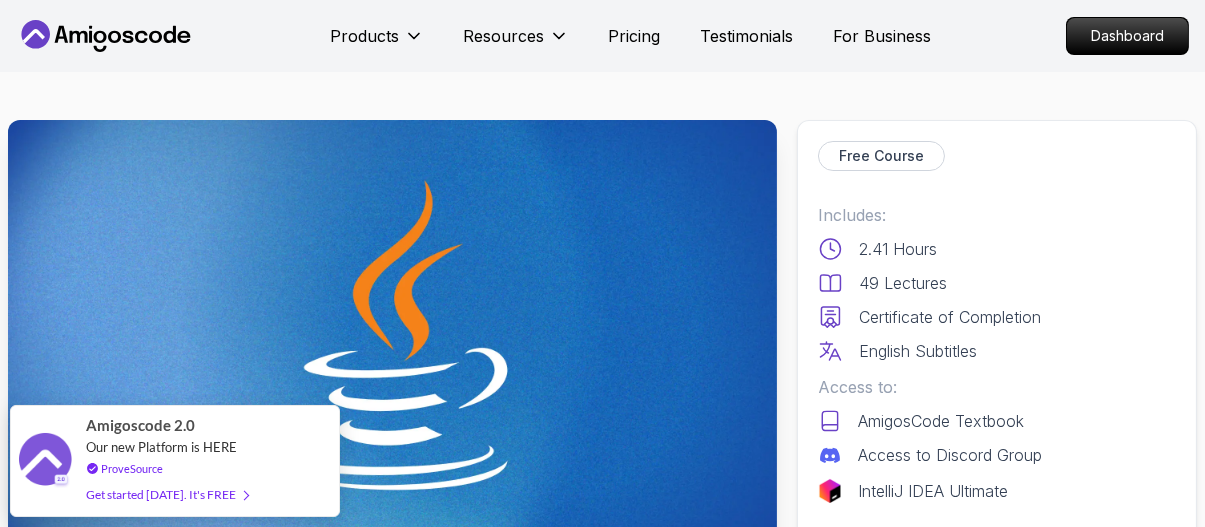 scroll, scrollTop: 200, scrollLeft: 0, axis: vertical 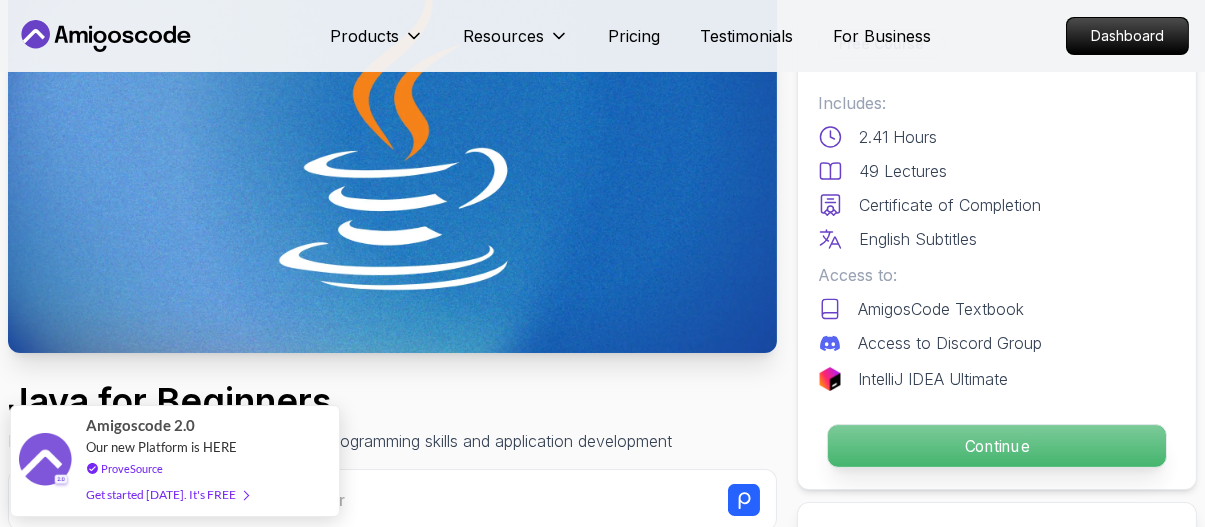 click on "Continue" at bounding box center [997, 446] 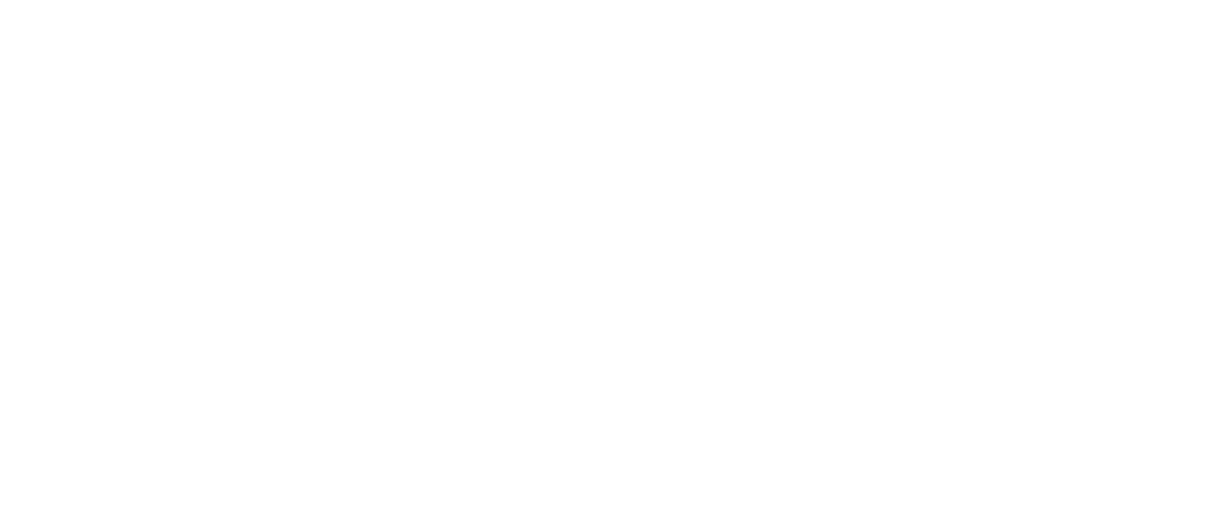scroll, scrollTop: 0, scrollLeft: 0, axis: both 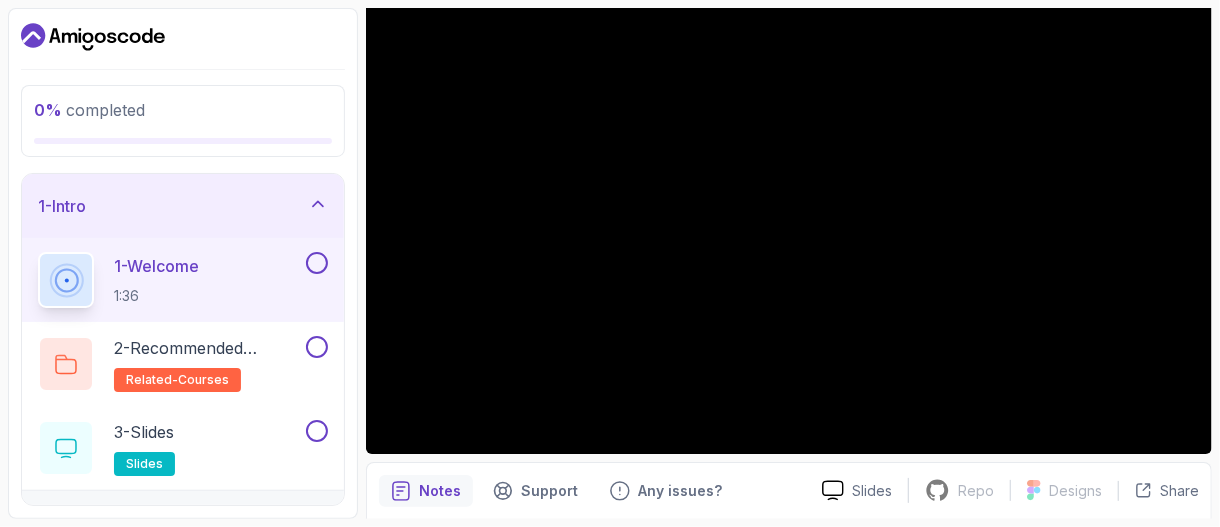 click on "0 % completed 1  -  Intro 1  -  Welcome 1:36 2  -  Recommended Courses related-courses 3  -  Slides slides 2  -  Understanding Java 3  -  Environment Setup 4  -  Up And Running With Java 5  -  The Basics 6  -  Exercises 7  -  Outro" at bounding box center [183, 263] 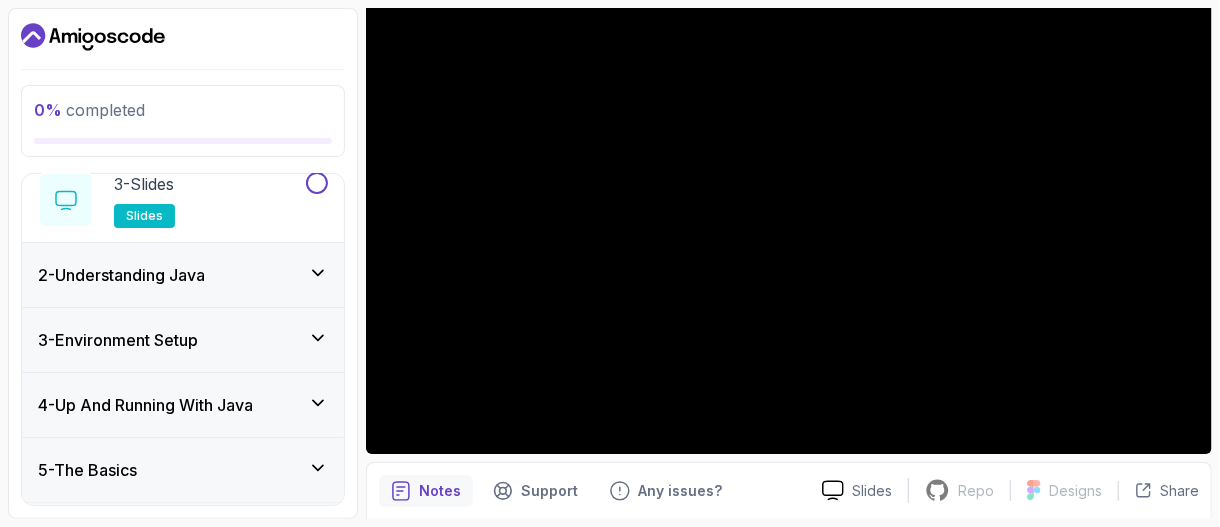 scroll, scrollTop: 100, scrollLeft: 0, axis: vertical 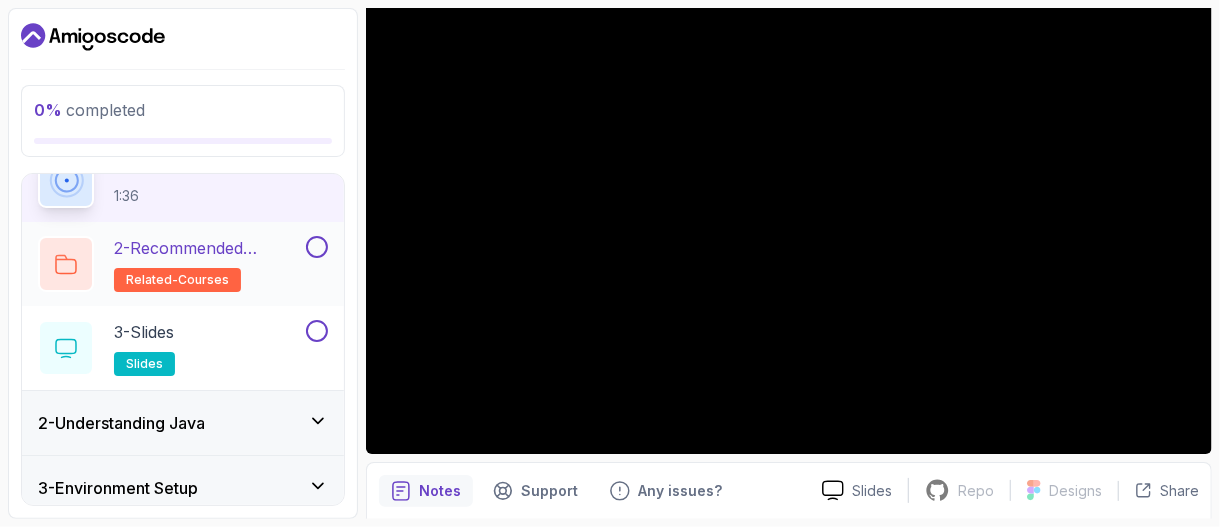 click on "2  -  Recommended Courses" at bounding box center (208, 248) 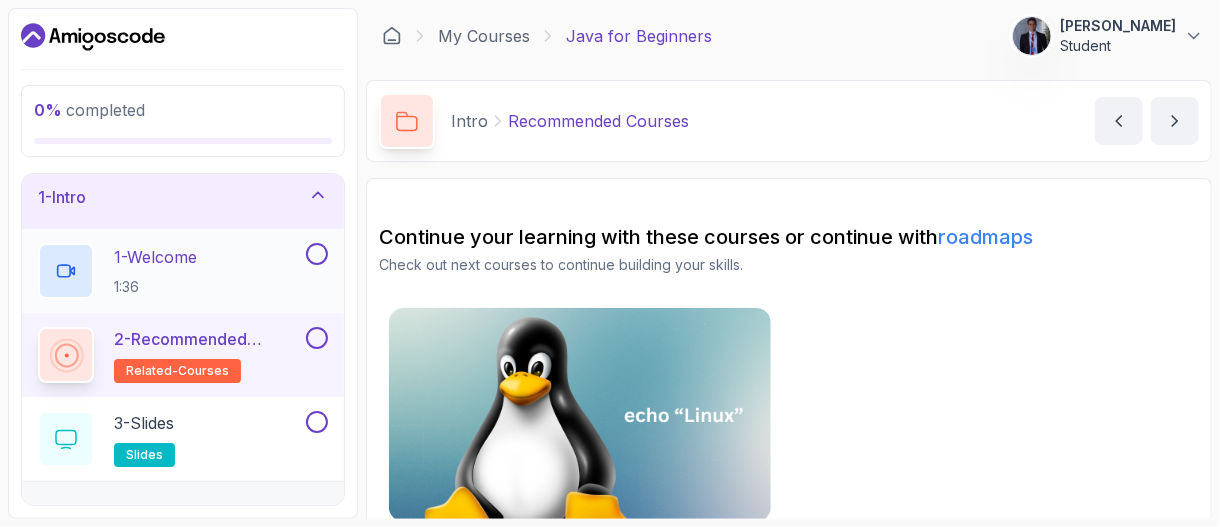 scroll, scrollTop: 0, scrollLeft: 0, axis: both 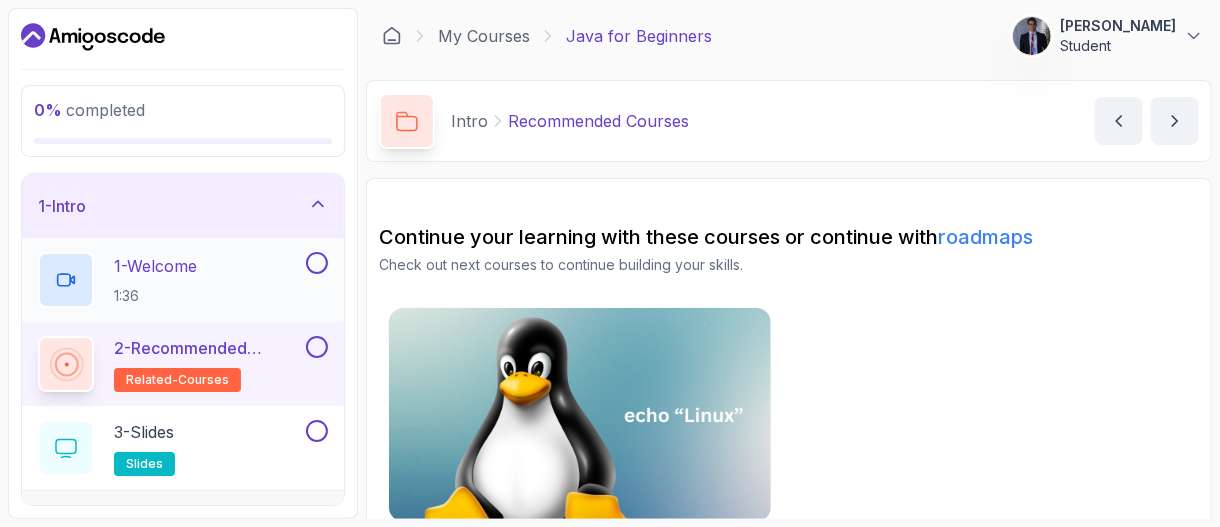 click at bounding box center (317, 263) 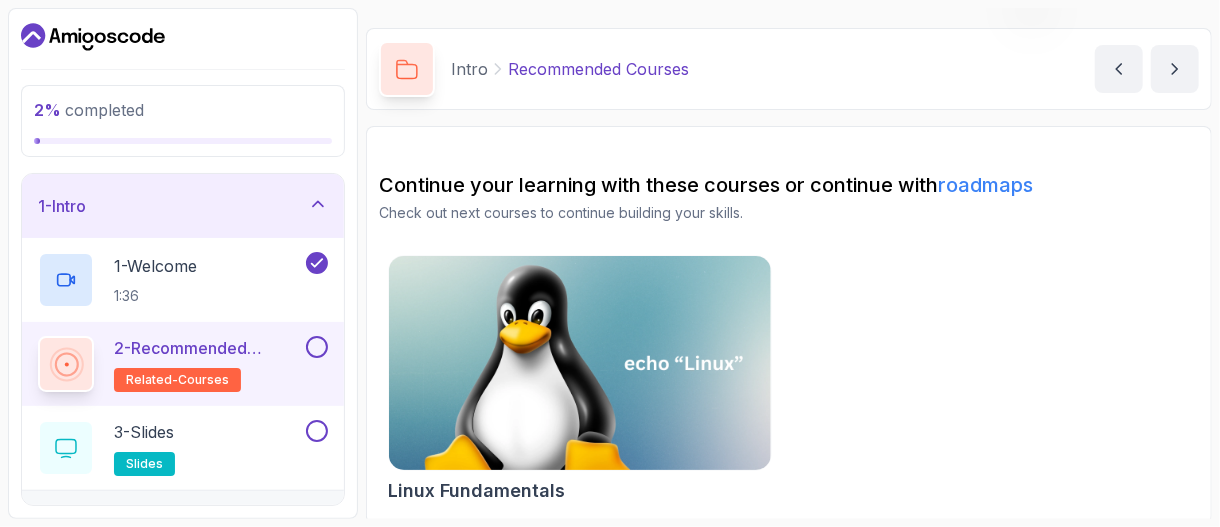 scroll, scrollTop: 54, scrollLeft: 0, axis: vertical 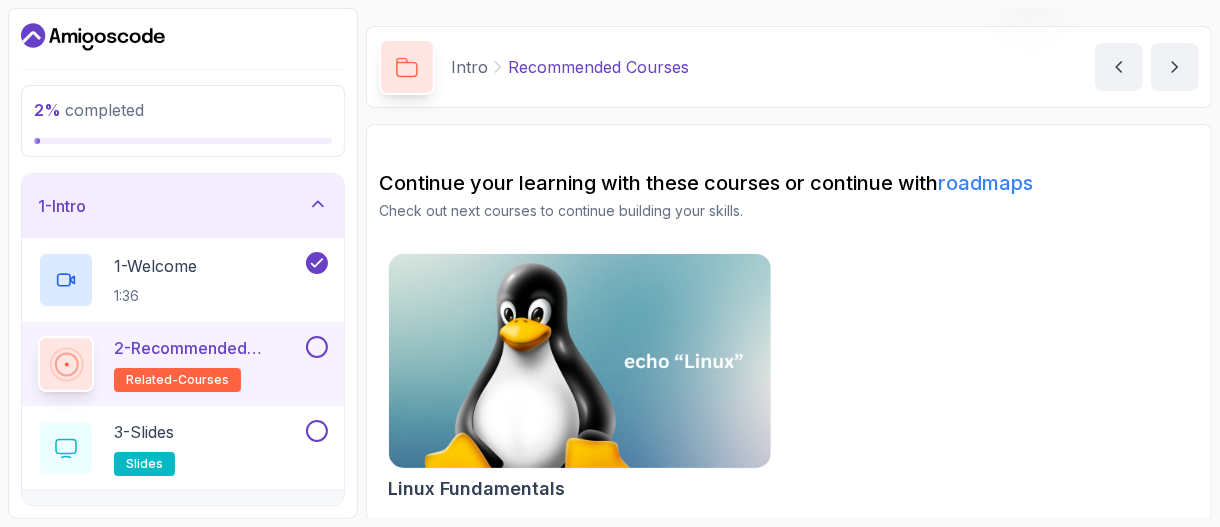 click at bounding box center [317, 347] 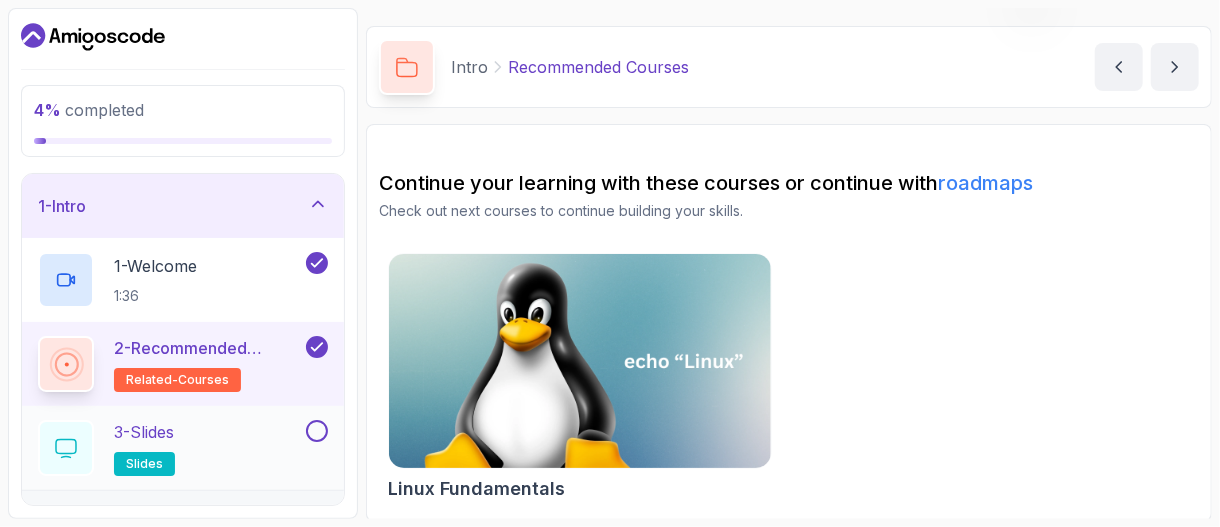 click on "3  -  Slides slides" at bounding box center [170, 448] 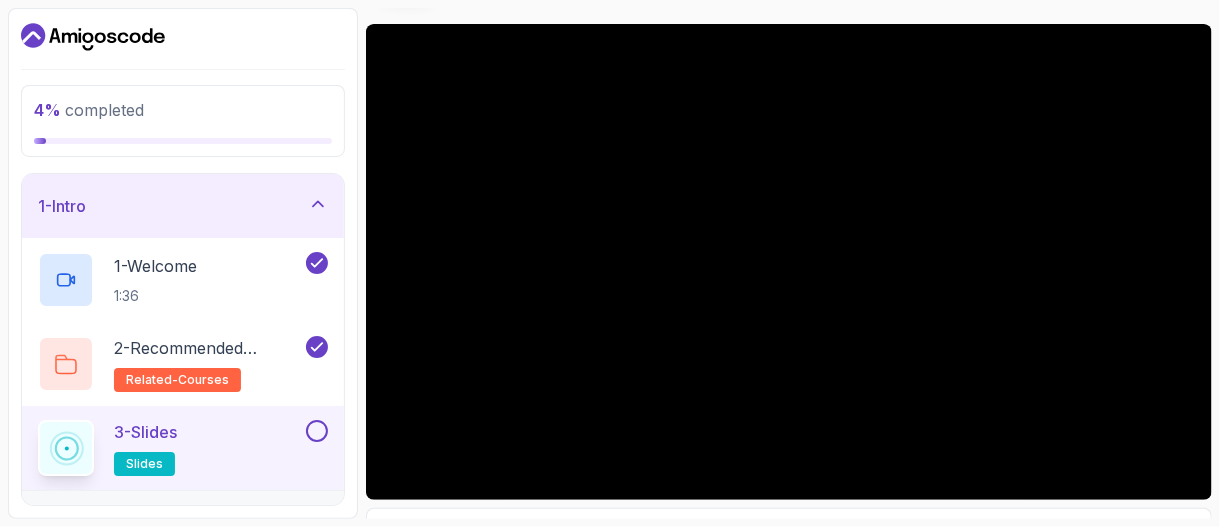 scroll, scrollTop: 154, scrollLeft: 0, axis: vertical 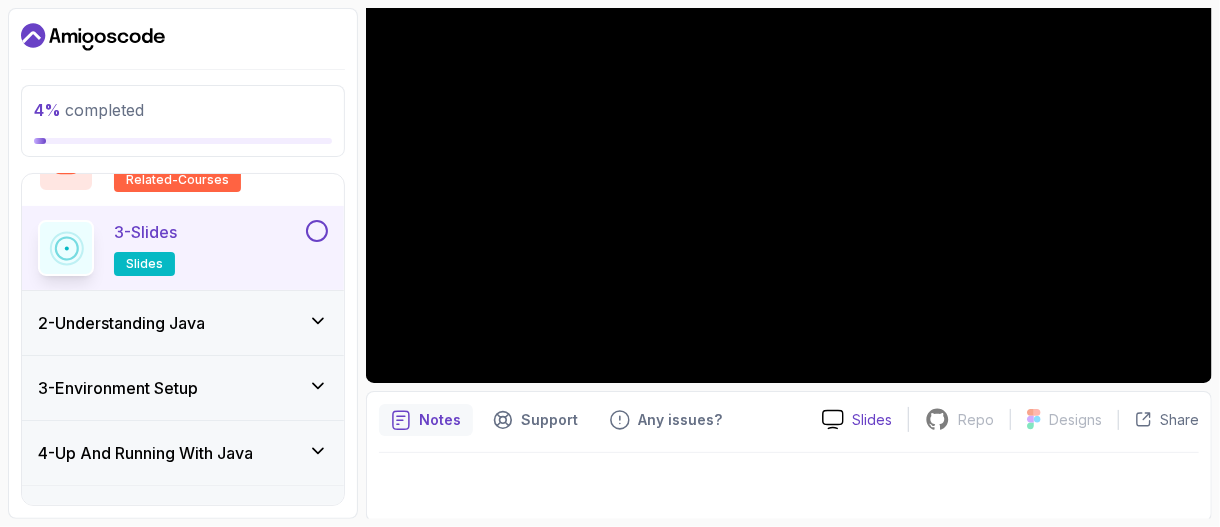 click on "Slides" at bounding box center [872, 420] 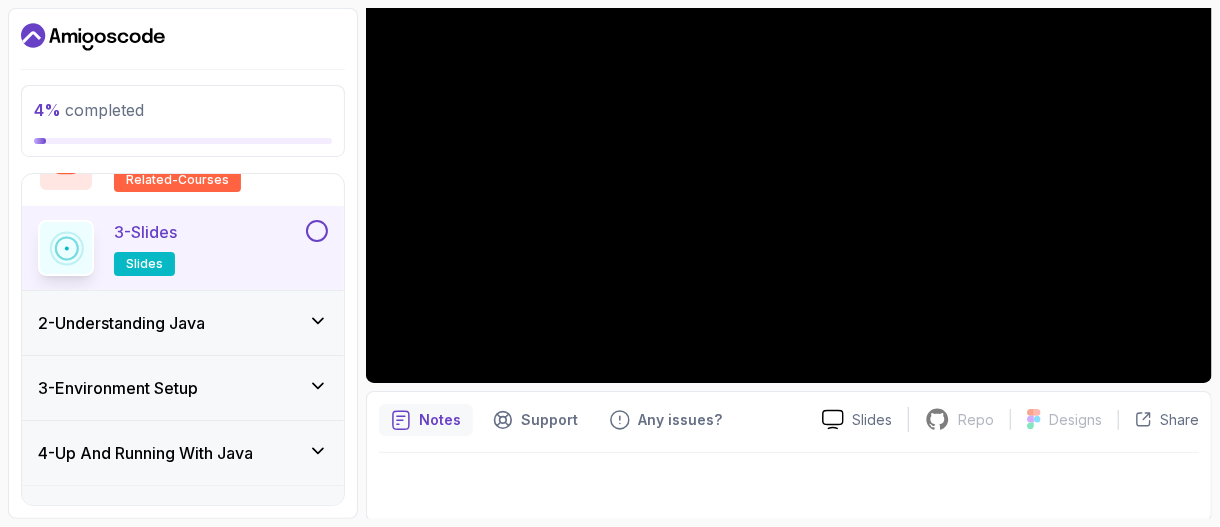 click at bounding box center [317, 231] 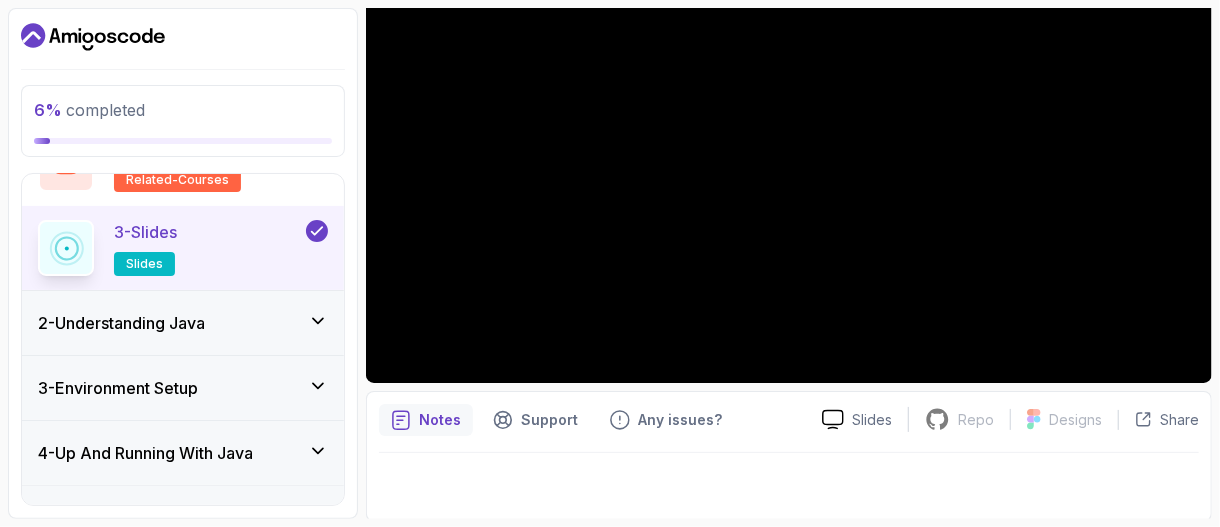 scroll, scrollTop: 0, scrollLeft: 0, axis: both 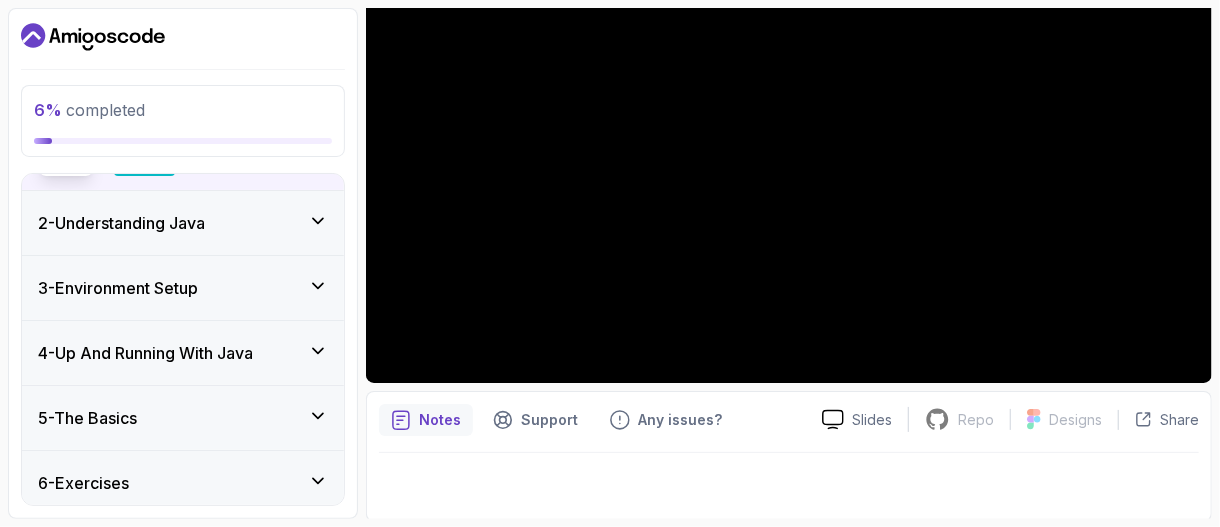 click on "2  -  Understanding Java" at bounding box center [121, 223] 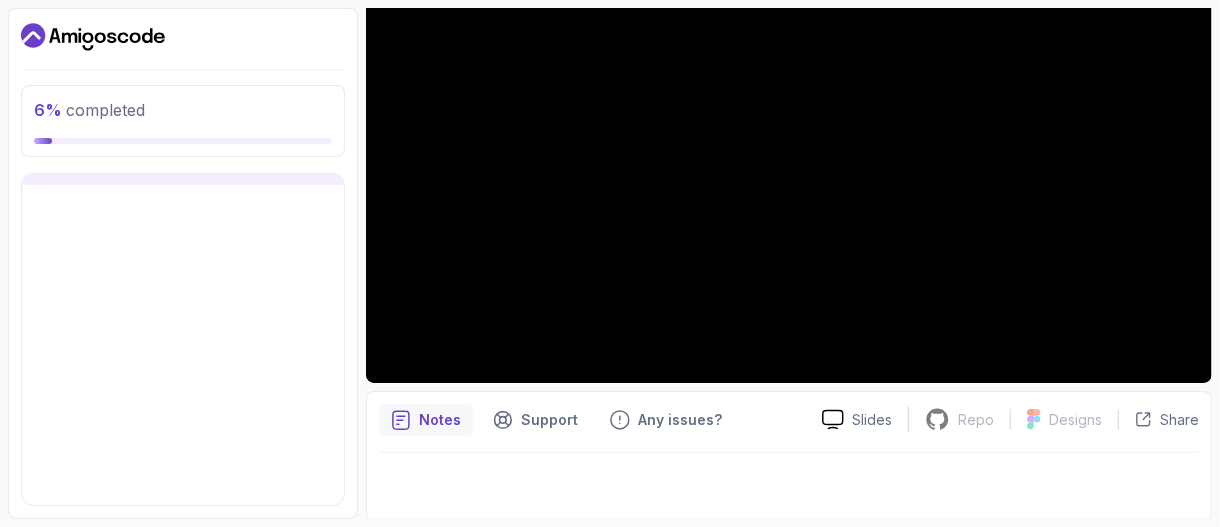 scroll, scrollTop: 118, scrollLeft: 0, axis: vertical 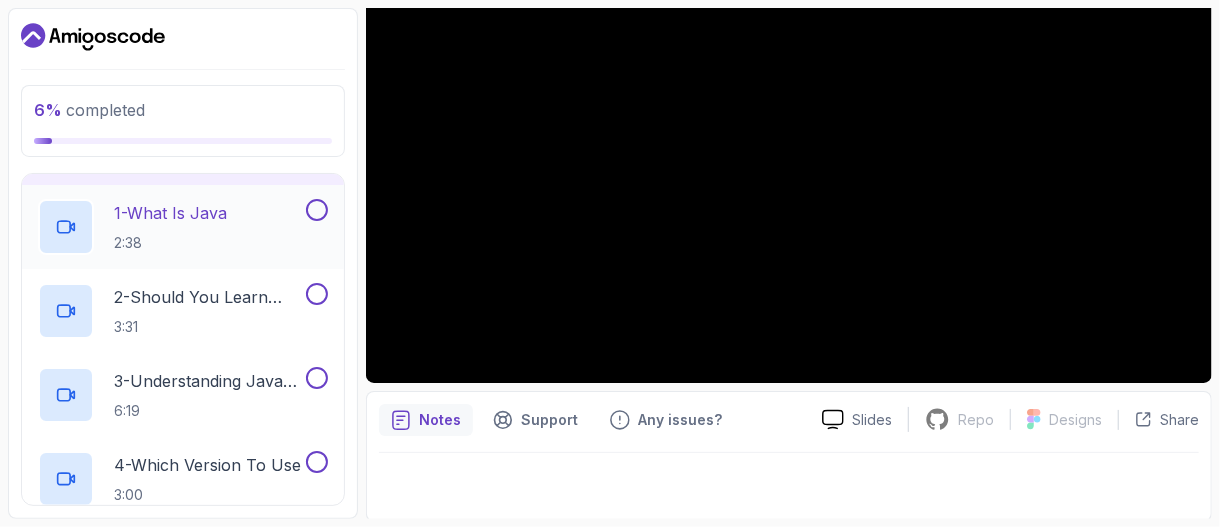 click on "1  -  What Is Java 2:38" at bounding box center (170, 227) 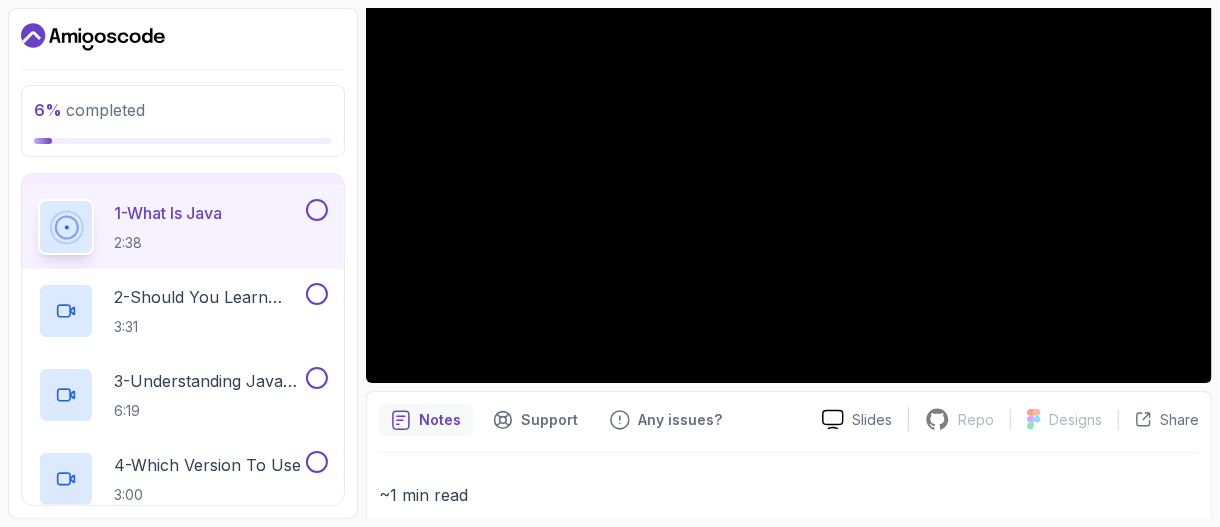 scroll, scrollTop: 172, scrollLeft: 0, axis: vertical 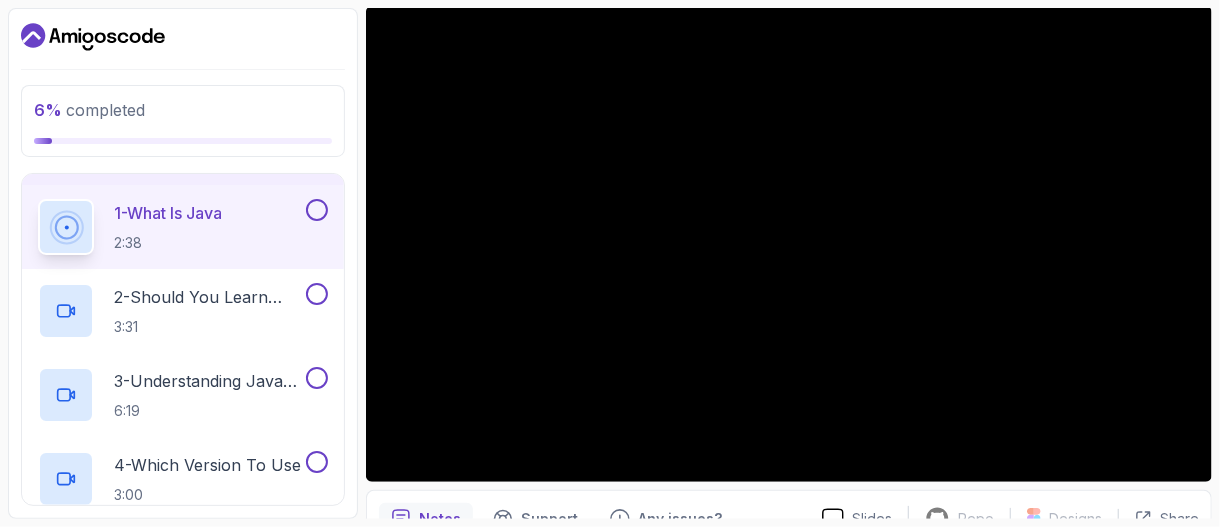 click at bounding box center [317, 210] 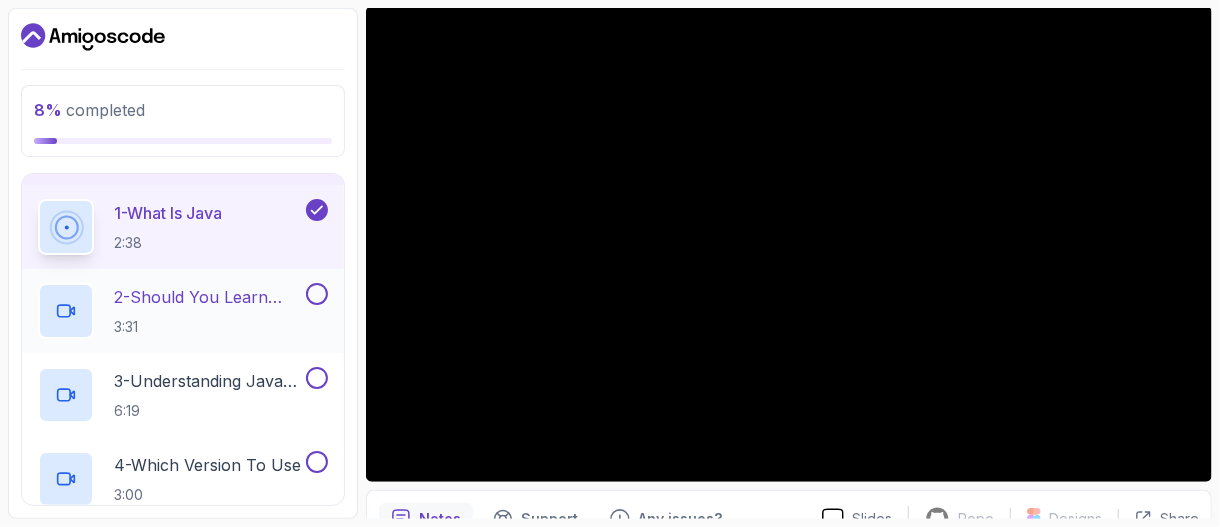 click on "2  -  Should You Learn Java" at bounding box center (208, 297) 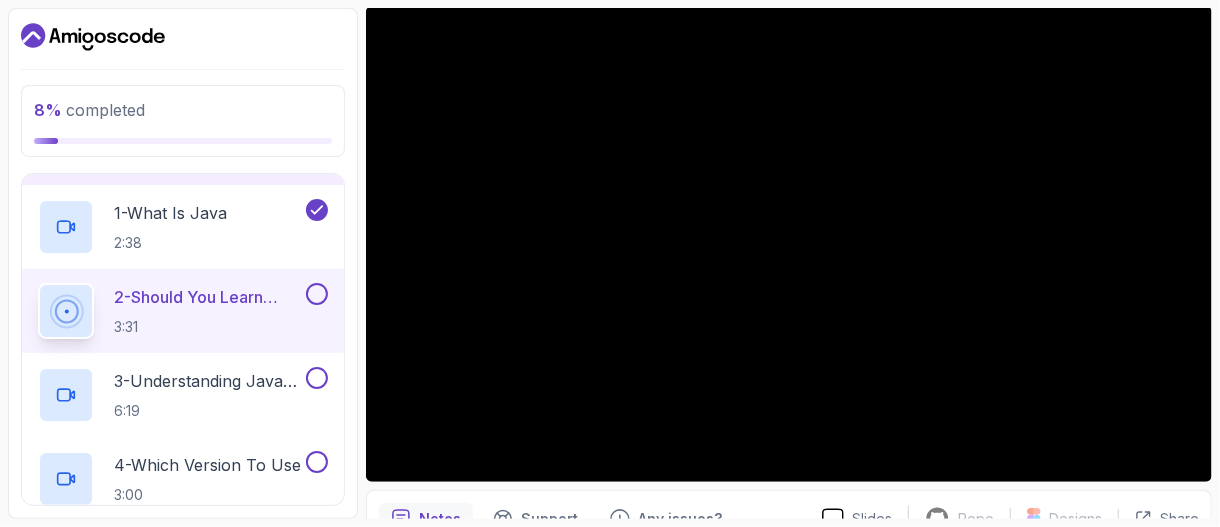 click at bounding box center (317, 294) 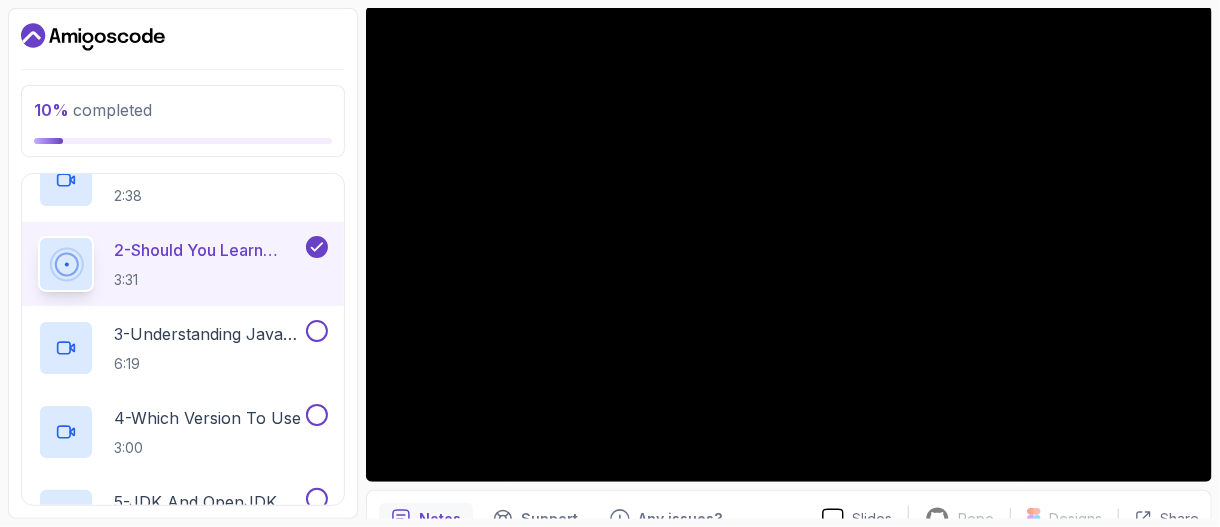 scroll, scrollTop: 218, scrollLeft: 0, axis: vertical 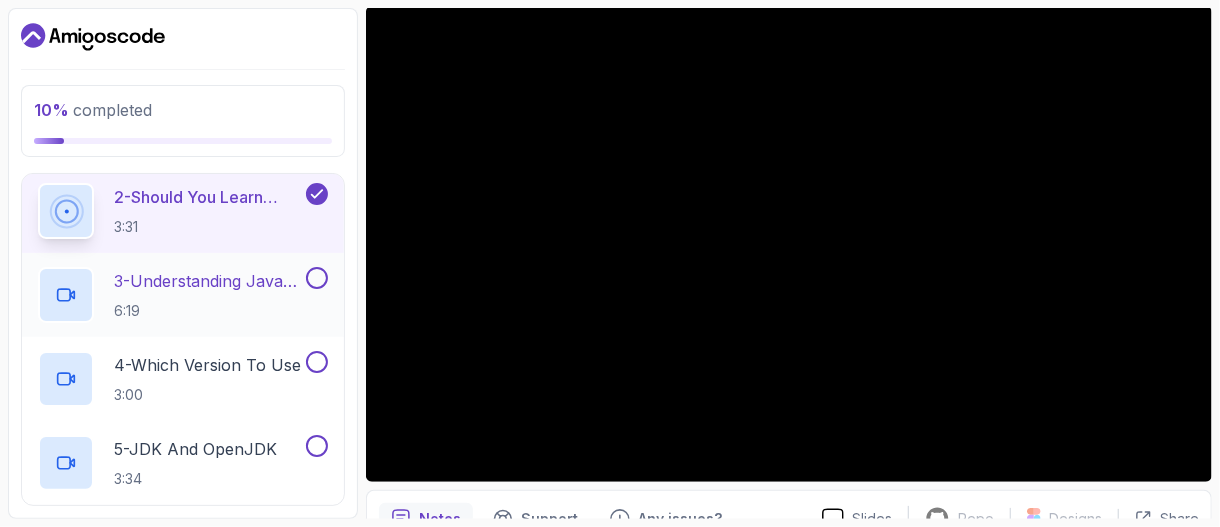 click on "3  -  Understanding Java Versions 6:19" at bounding box center [208, 295] 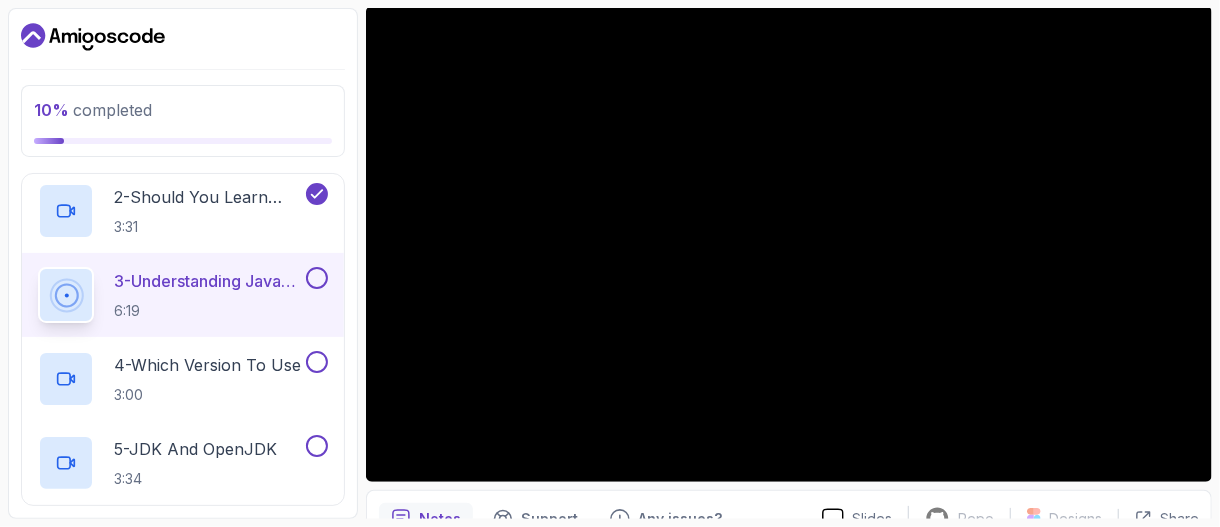 click at bounding box center (317, 278) 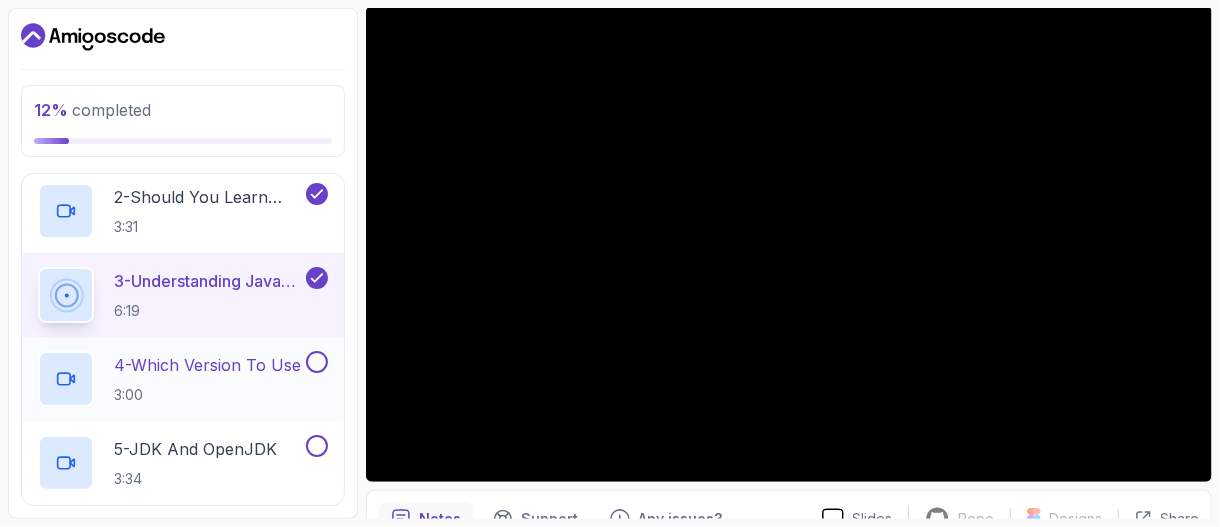 click on "4  -  Which Version To Use" at bounding box center [207, 365] 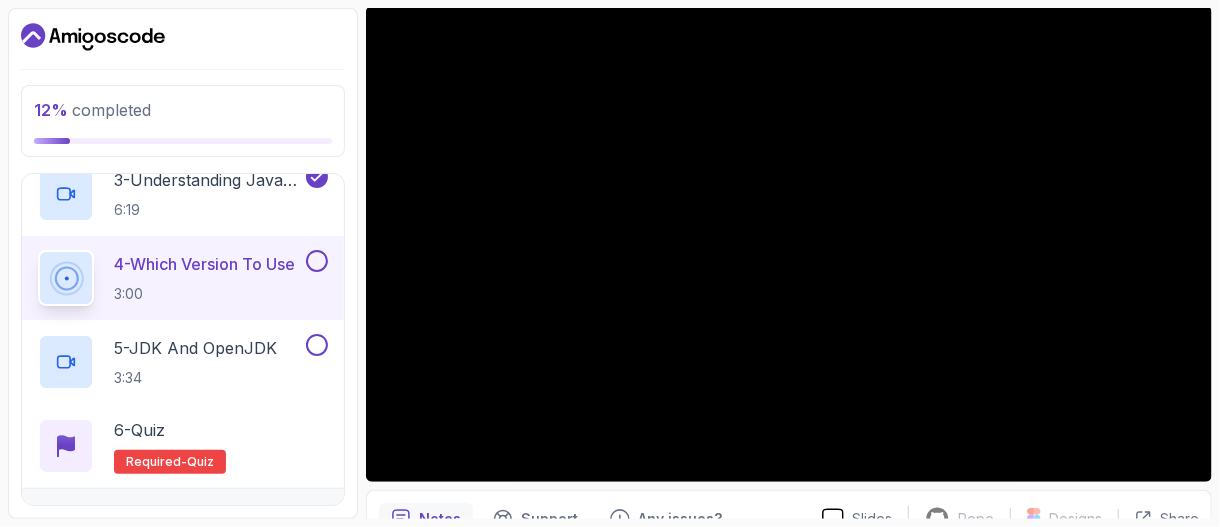 scroll, scrollTop: 318, scrollLeft: 0, axis: vertical 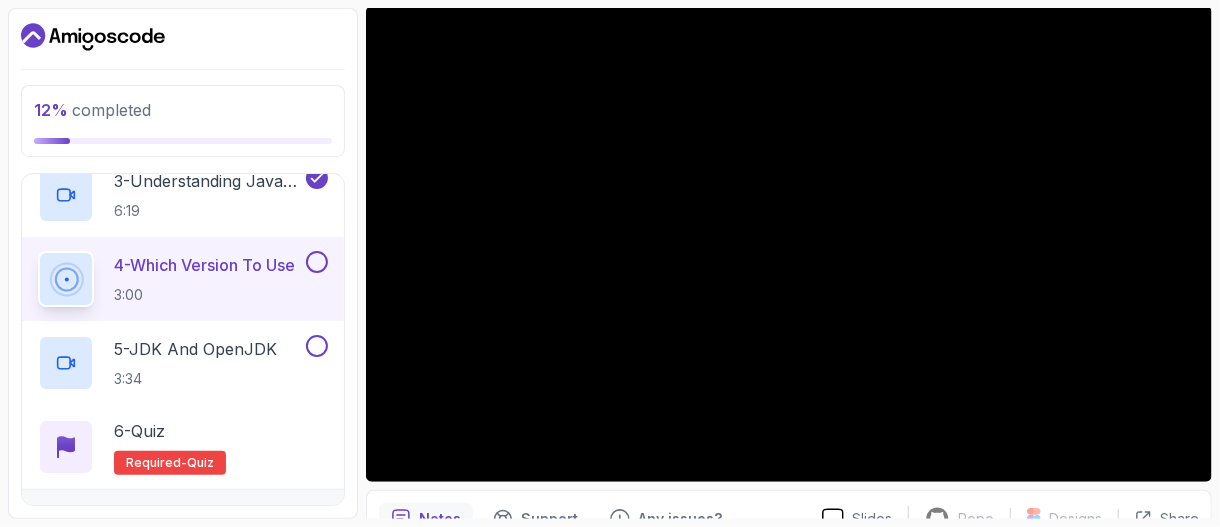 click at bounding box center [317, 262] 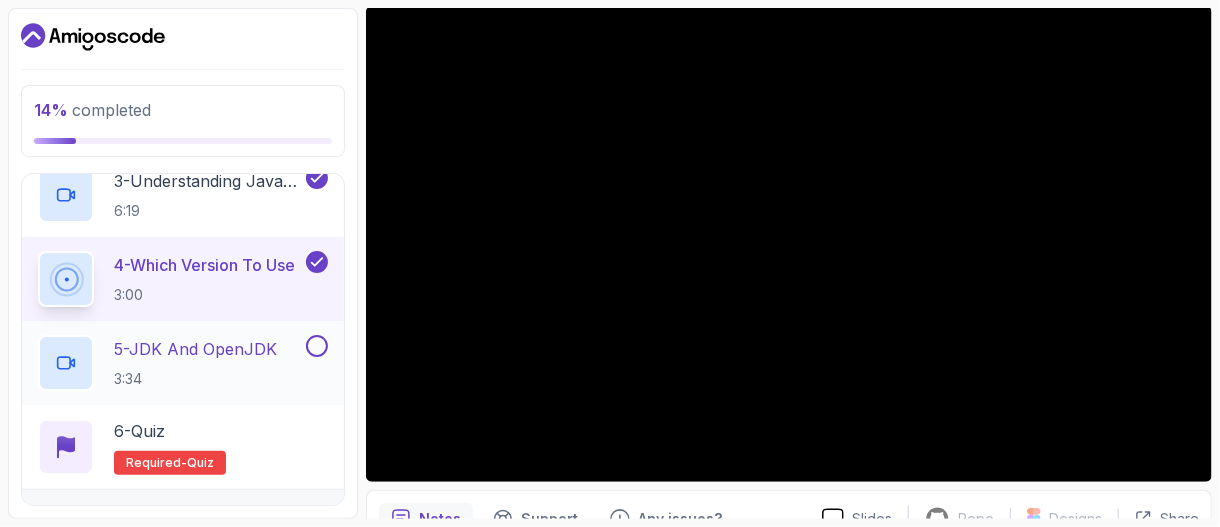 click on "5  -  JDK And OpenJDK" at bounding box center [195, 349] 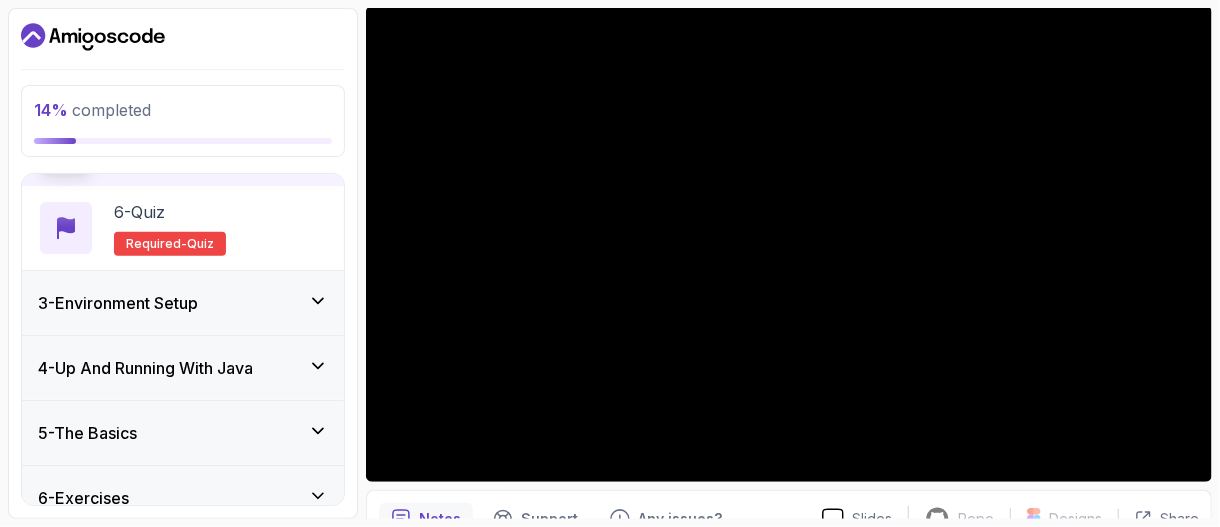 scroll, scrollTop: 621, scrollLeft: 0, axis: vertical 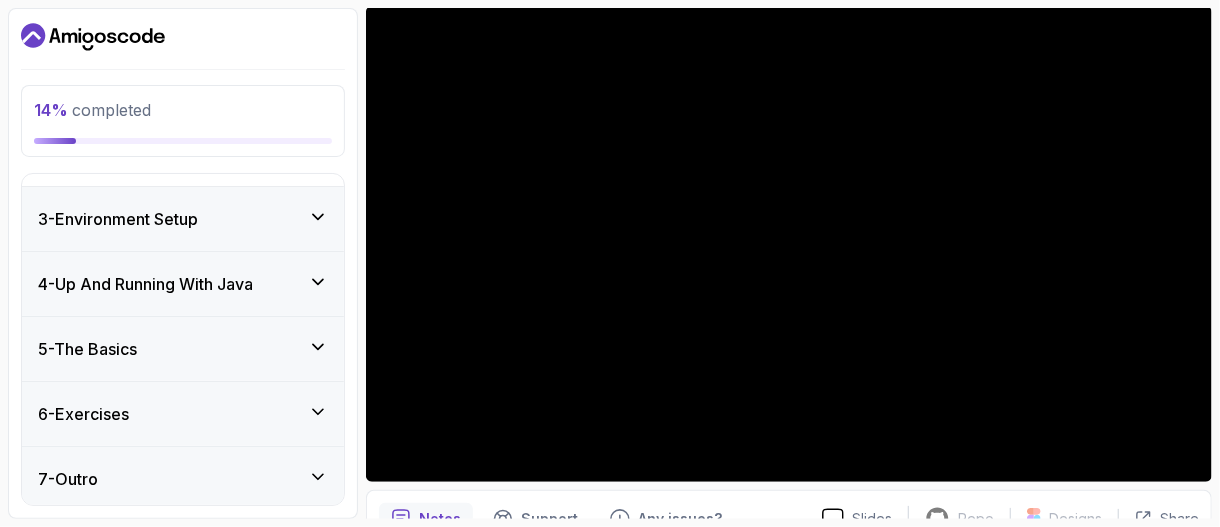 click 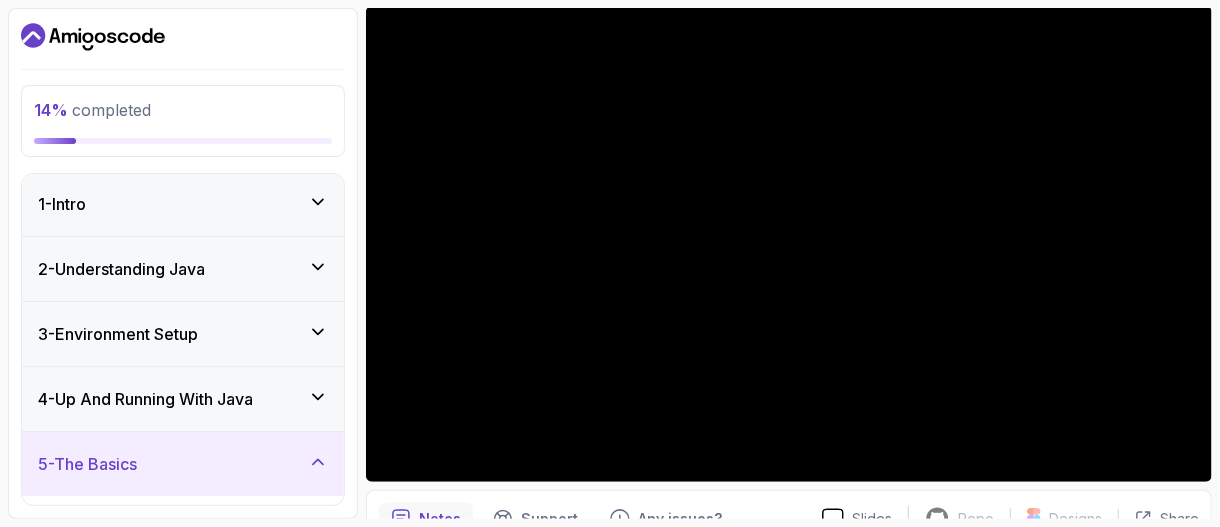 scroll, scrollTop: 0, scrollLeft: 0, axis: both 